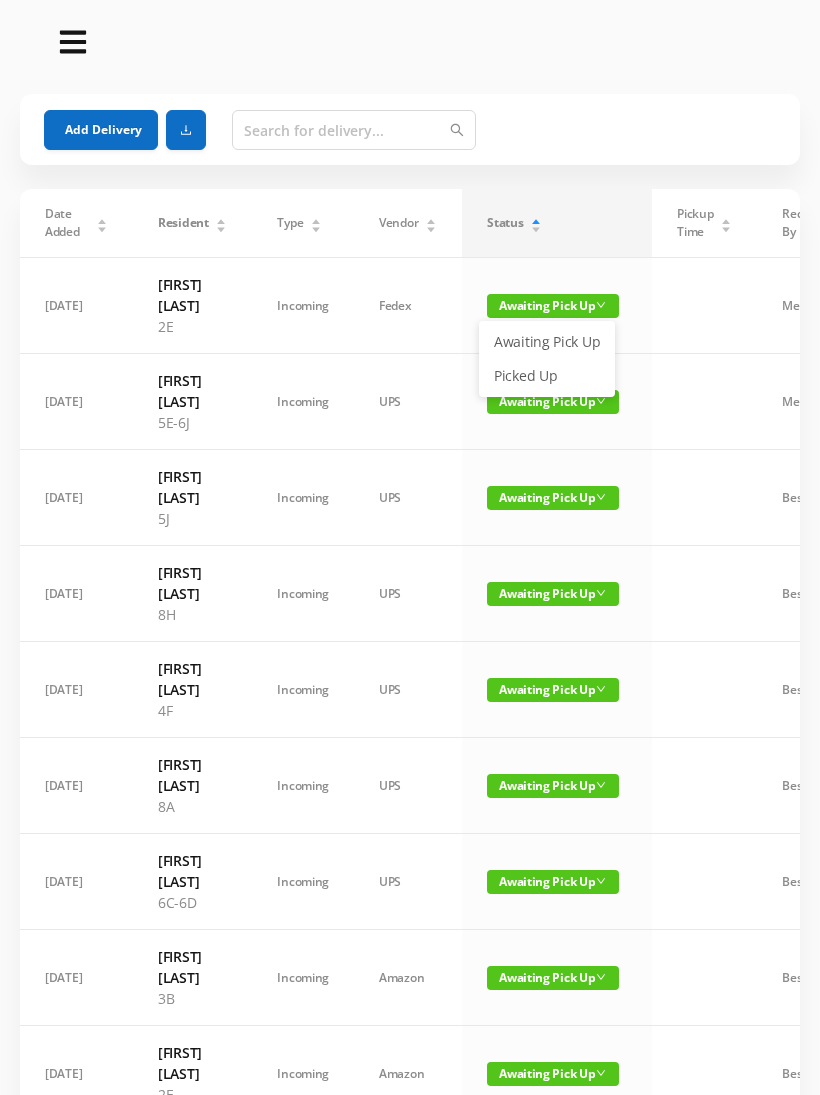 scroll, scrollTop: 37, scrollLeft: 0, axis: vertical 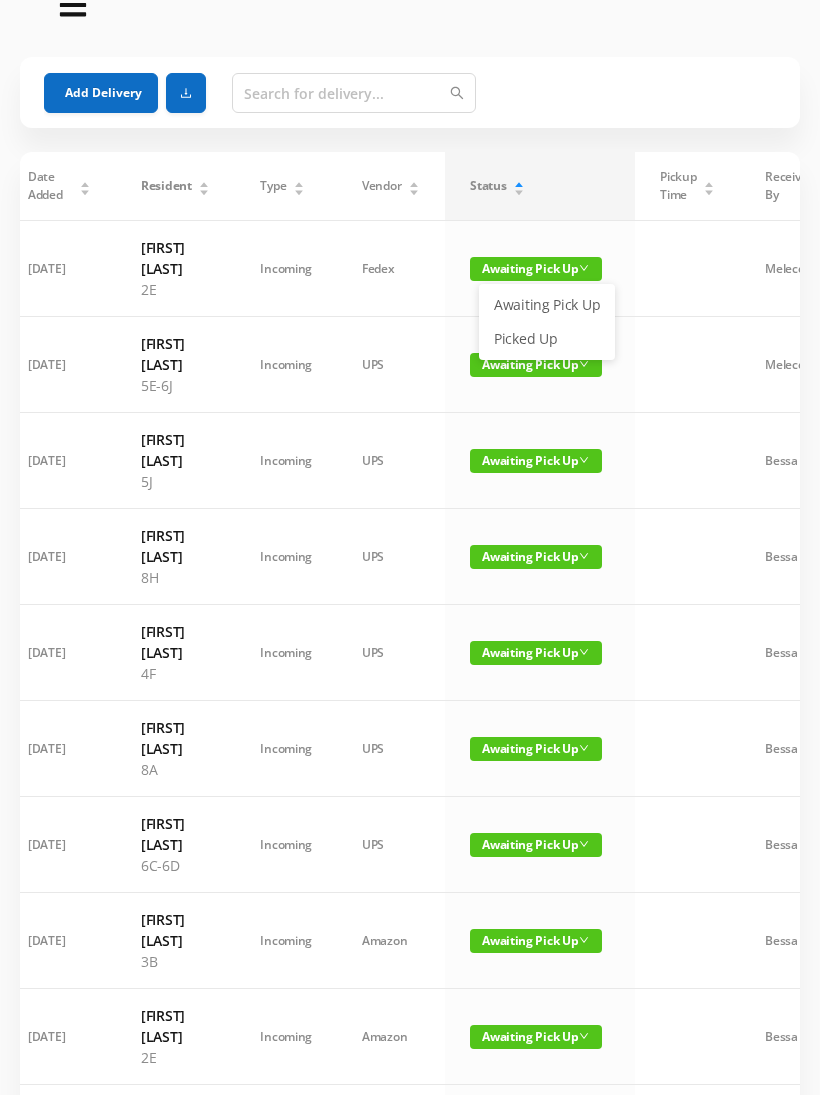 click on "Picked Up" at bounding box center (547, 339) 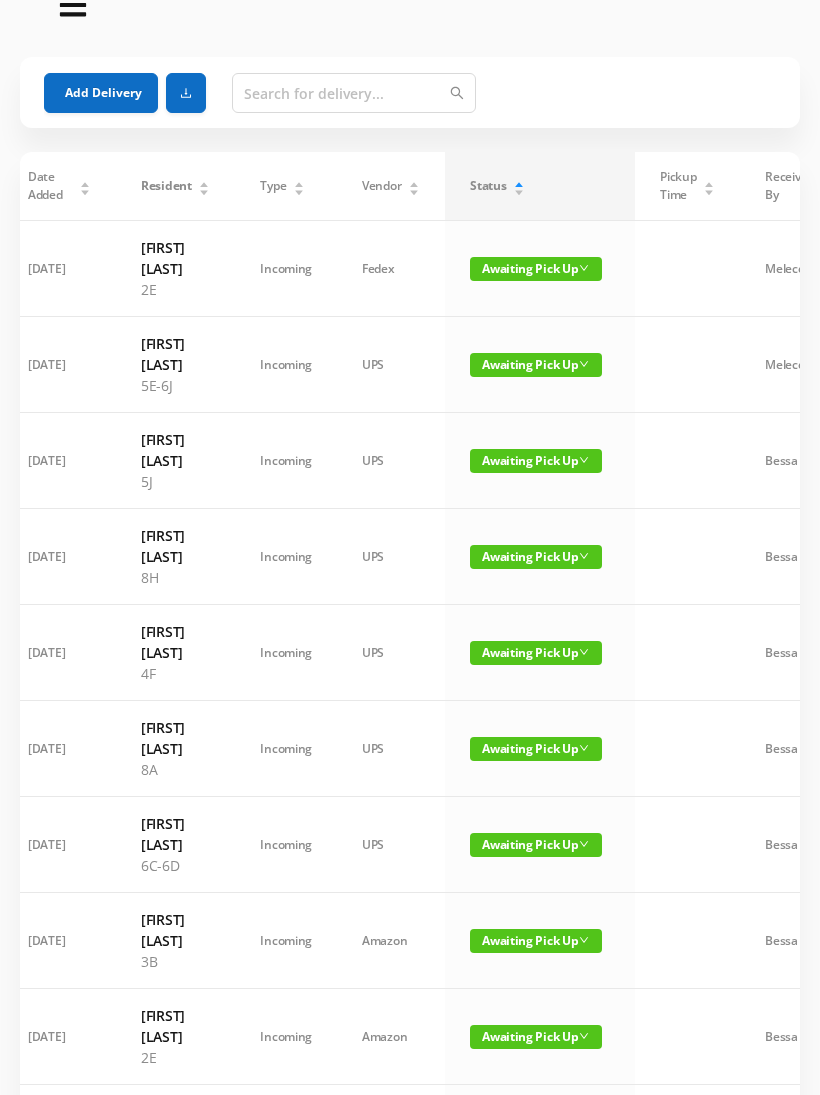 click on "Awaiting Pick Up" at bounding box center [536, 749] 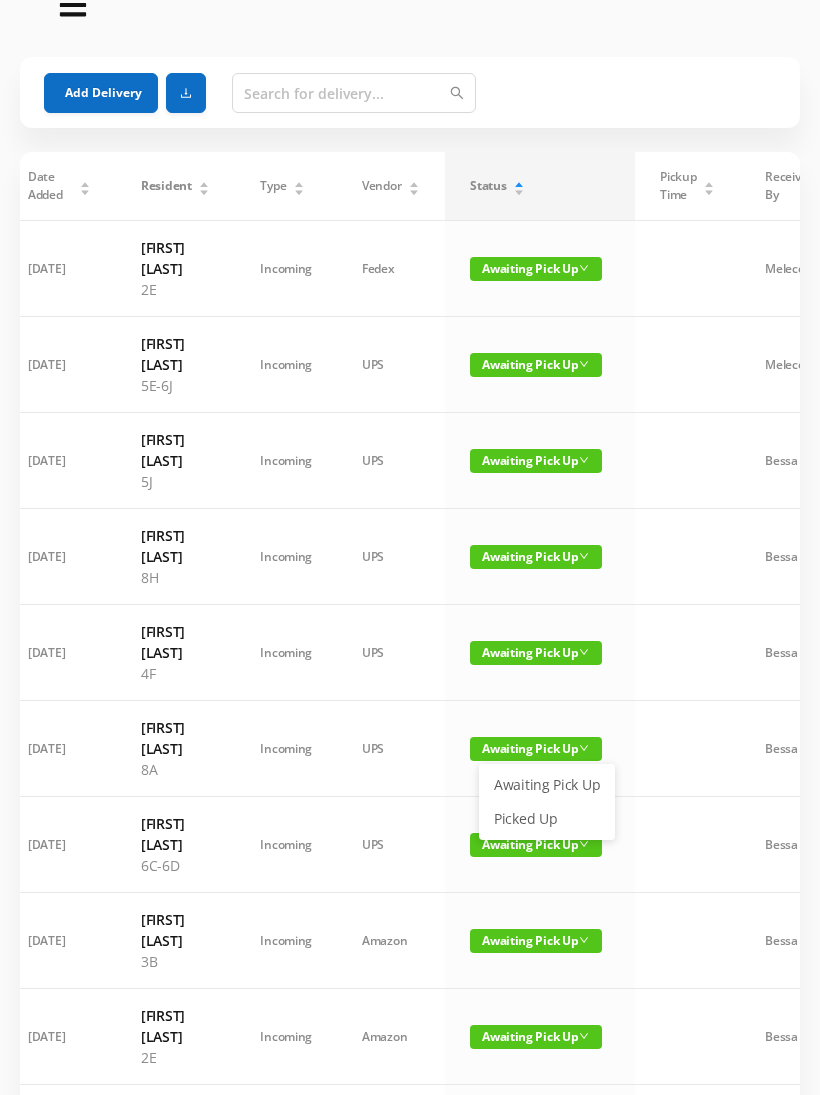 click on "Picked Up" at bounding box center (547, 819) 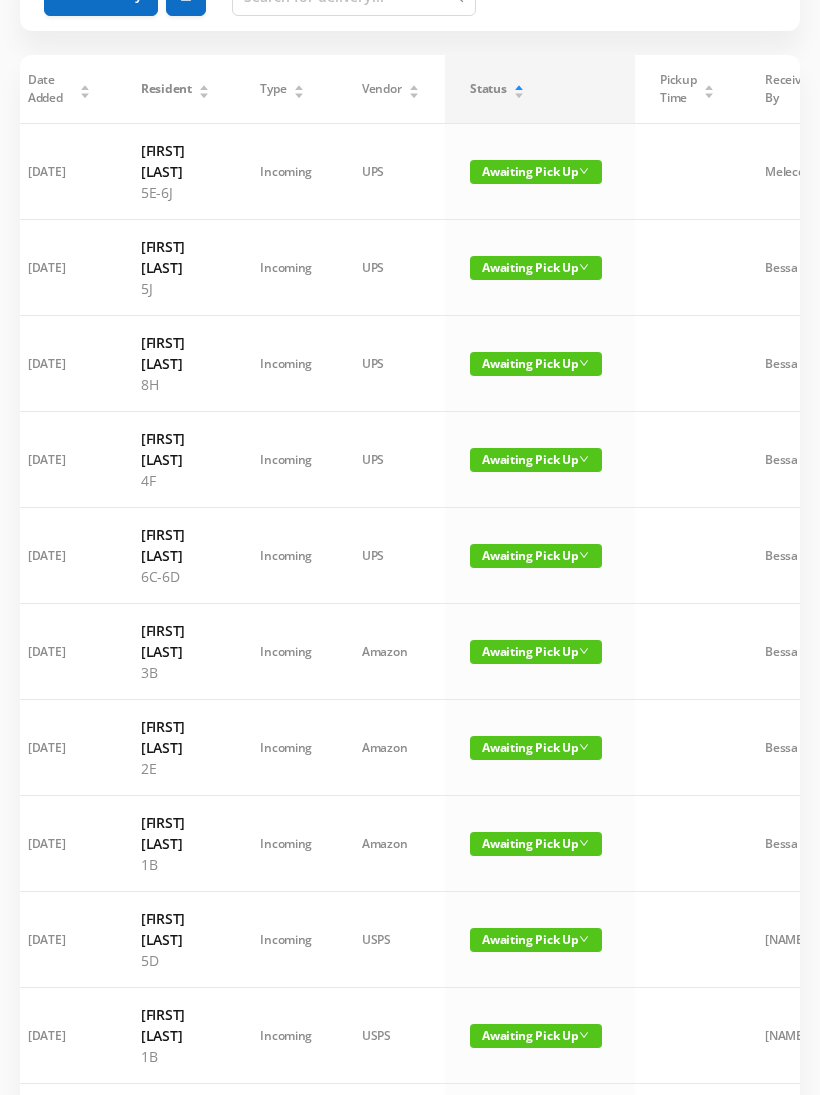 scroll, scrollTop: 134, scrollLeft: 0, axis: vertical 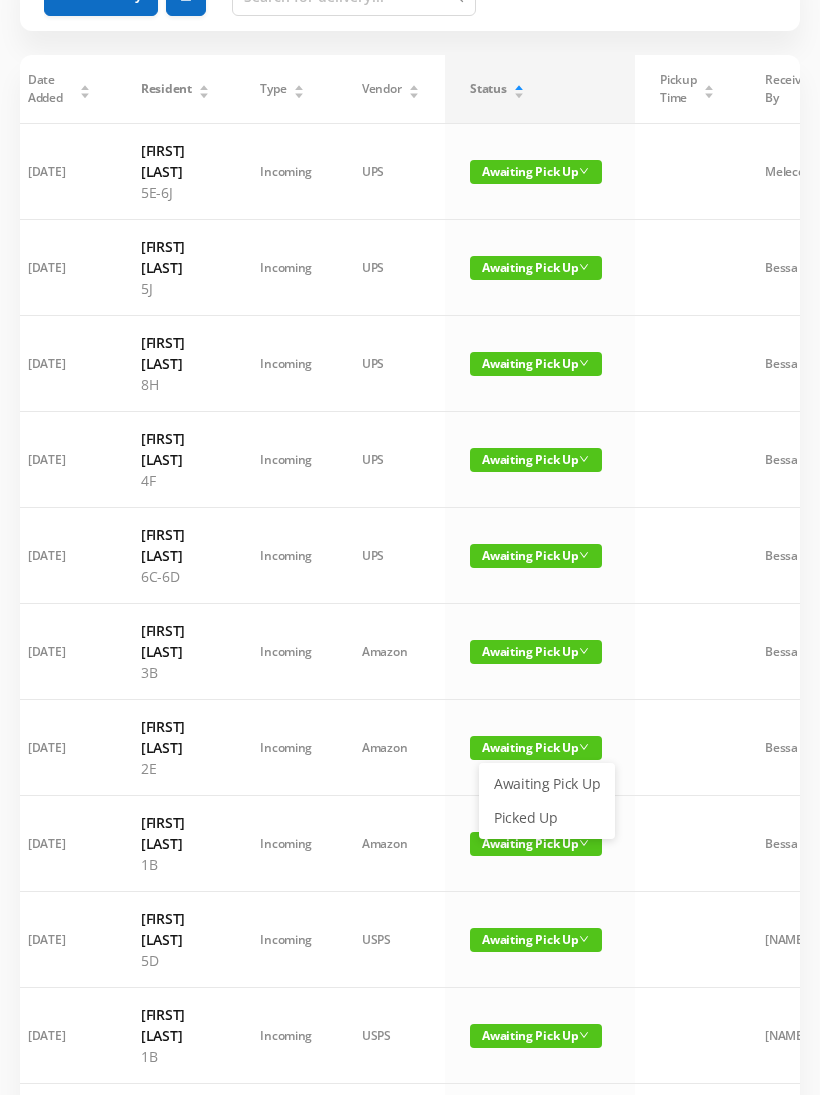 click on "Picked Up" at bounding box center (547, 818) 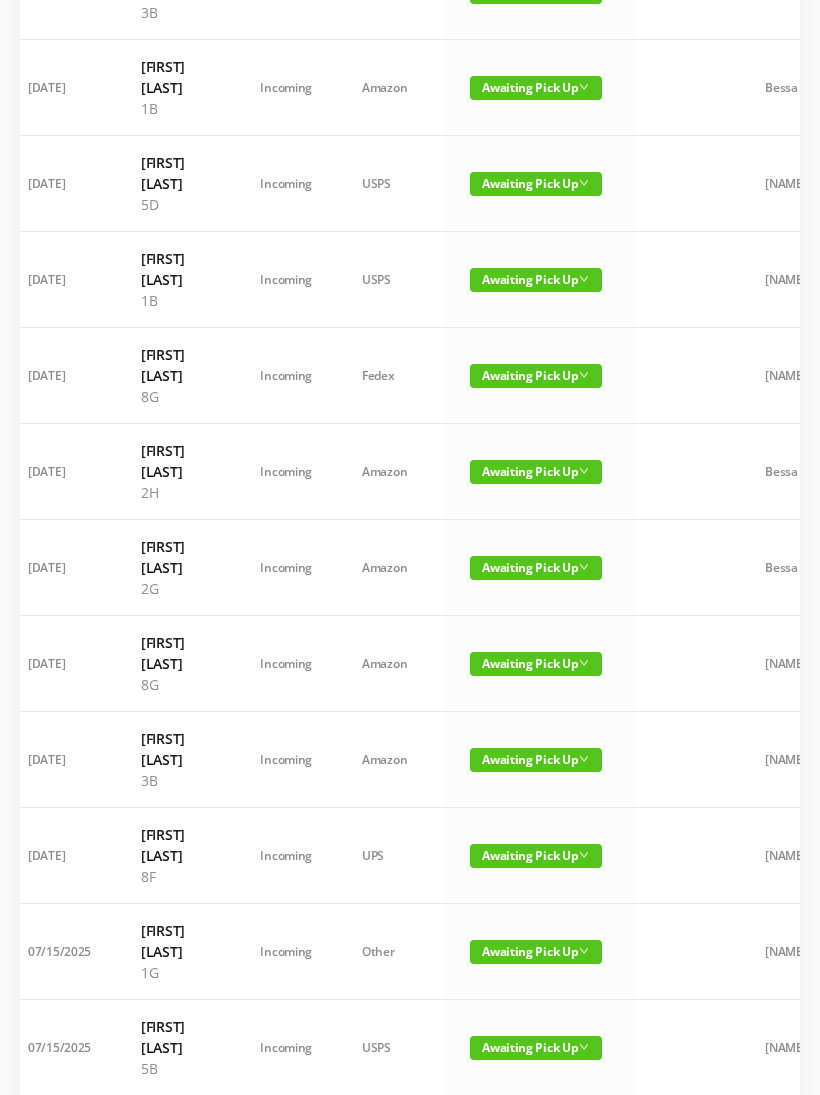scroll, scrollTop: 803, scrollLeft: 0, axis: vertical 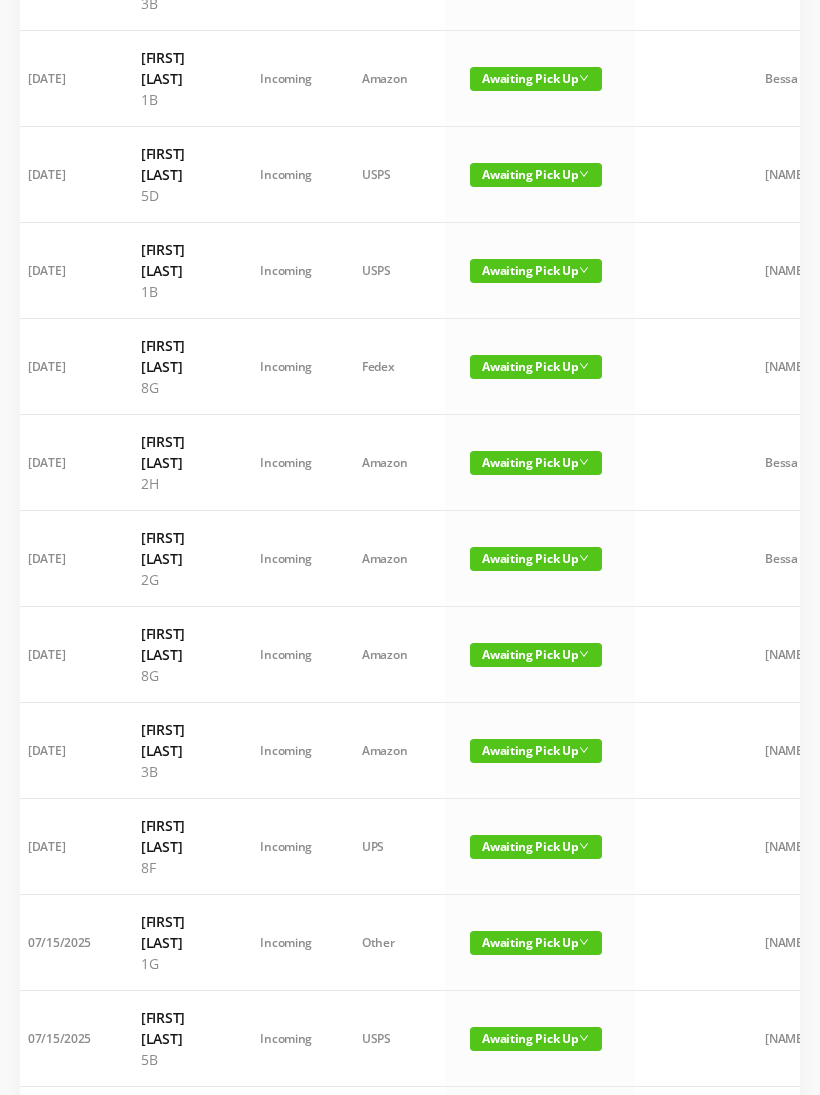 click on "Awaiting Pick Up" at bounding box center [536, 655] 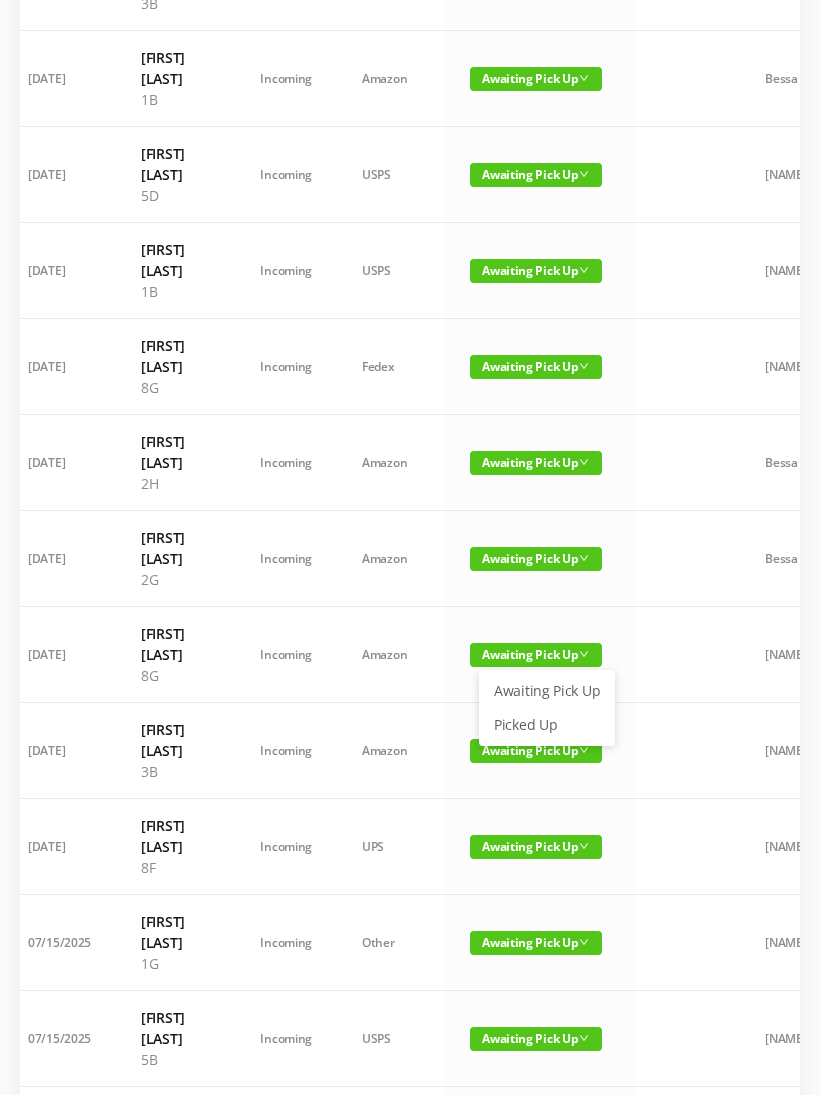 click on "Picked Up" at bounding box center [547, 725] 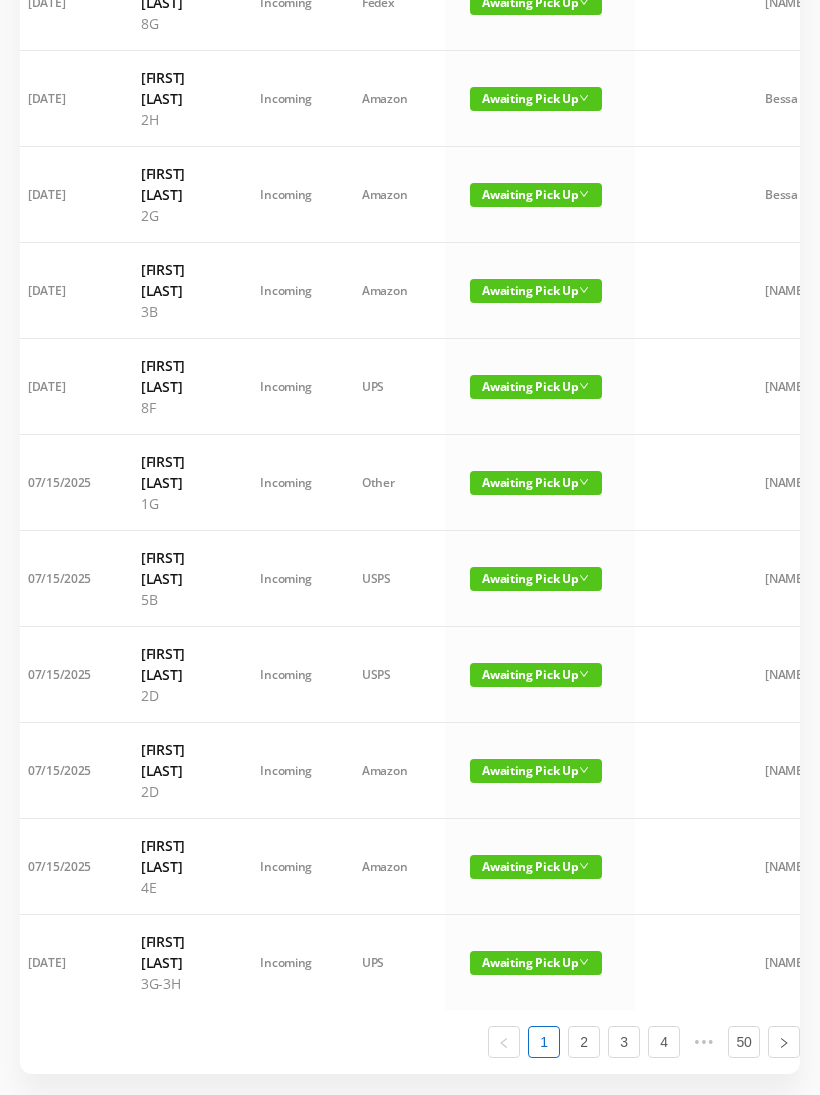 scroll, scrollTop: 1175, scrollLeft: 0, axis: vertical 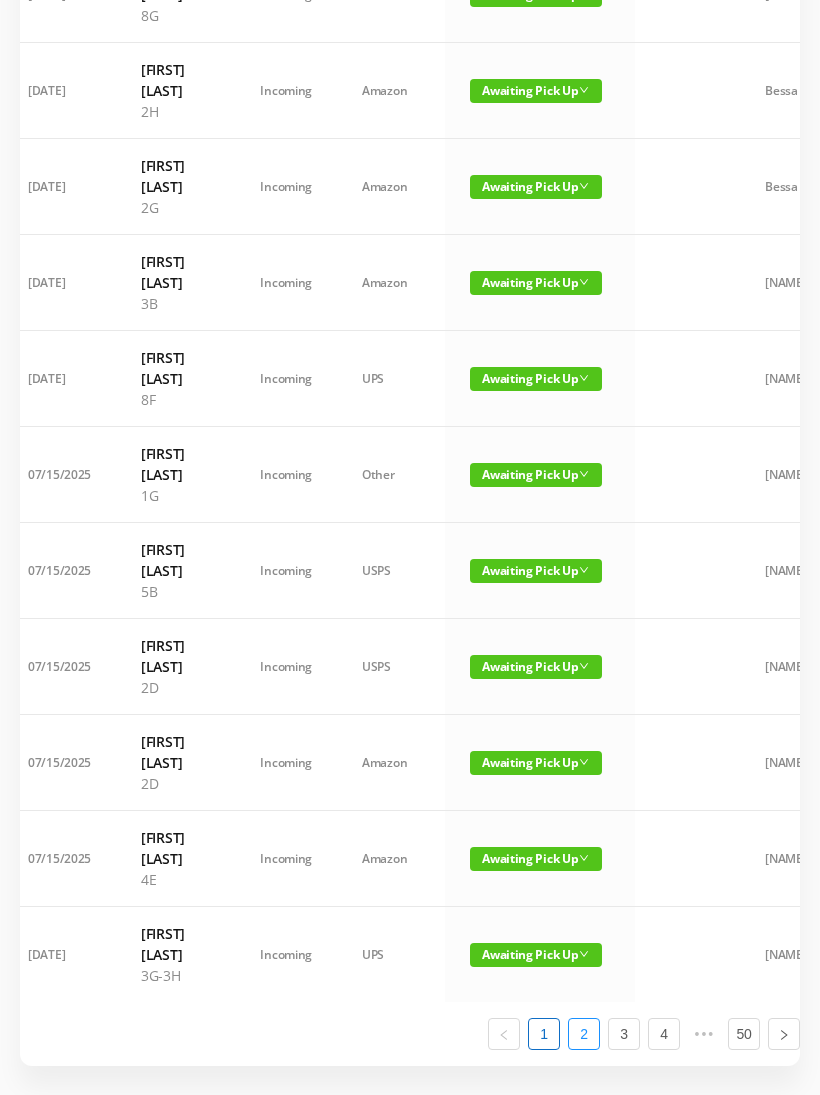 click on "2" at bounding box center (584, 1034) 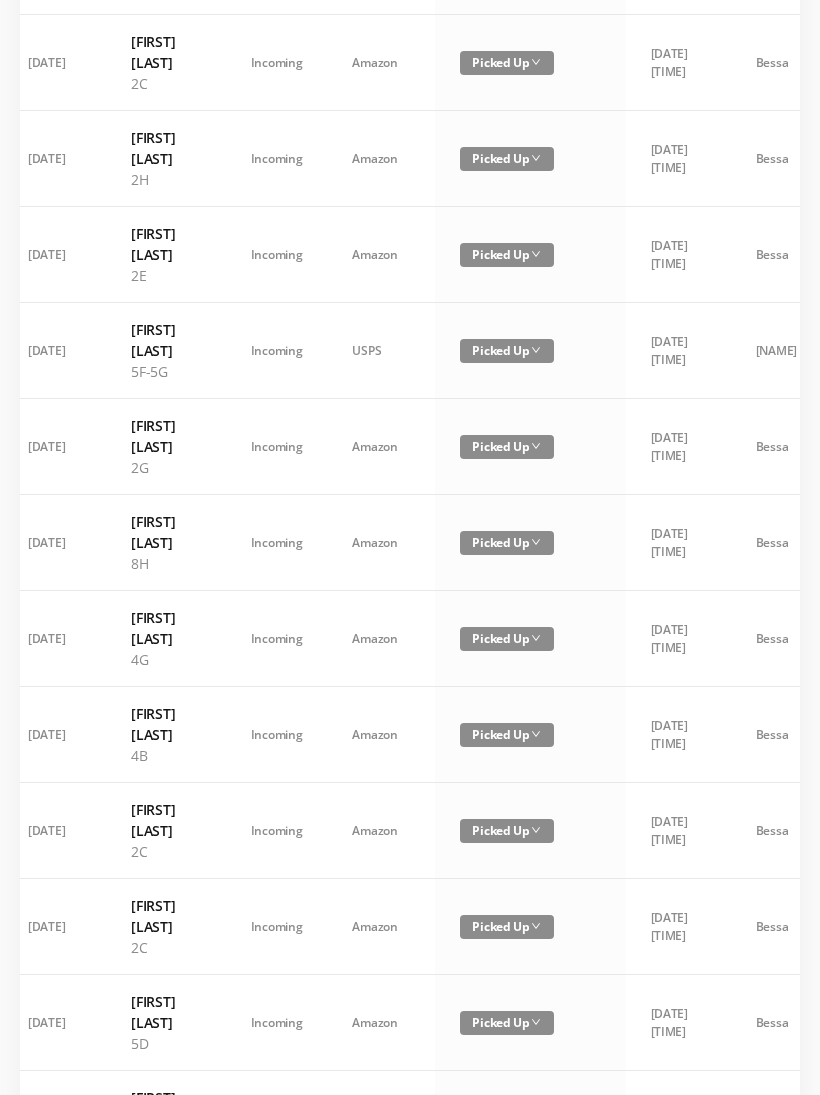 scroll, scrollTop: 1049, scrollLeft: 0, axis: vertical 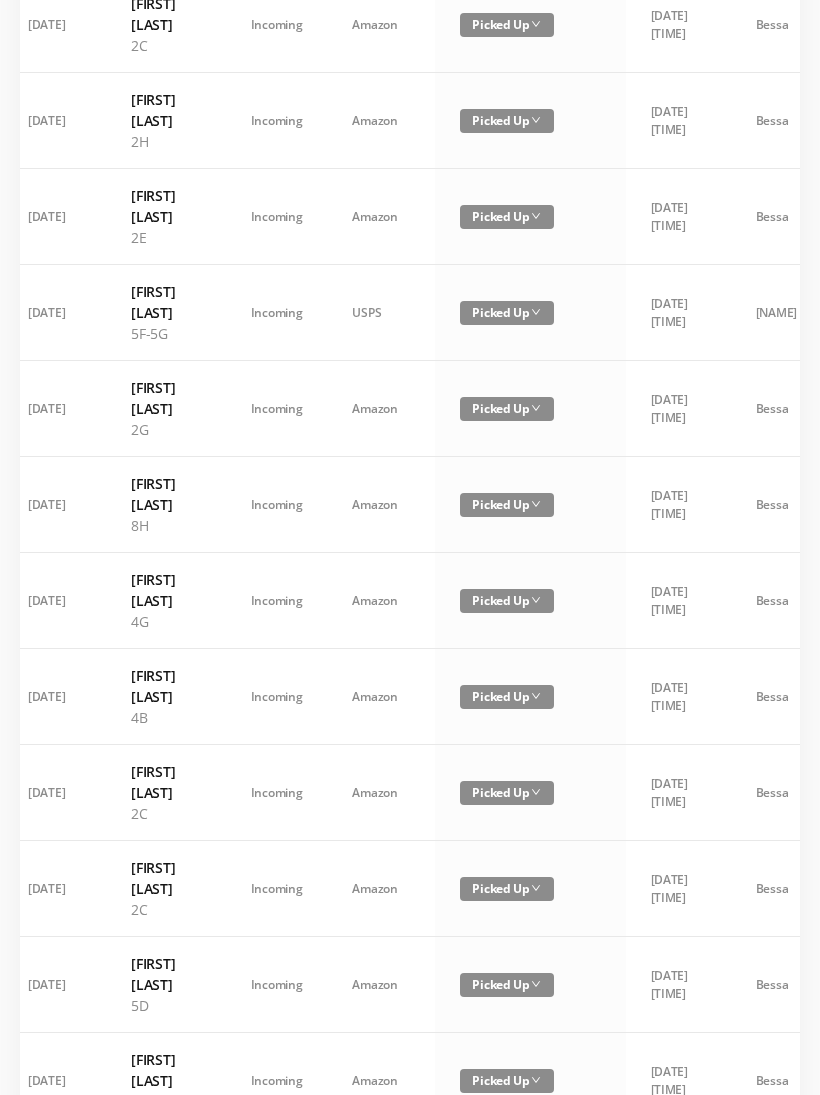 click on "3" at bounding box center [624, 1160] 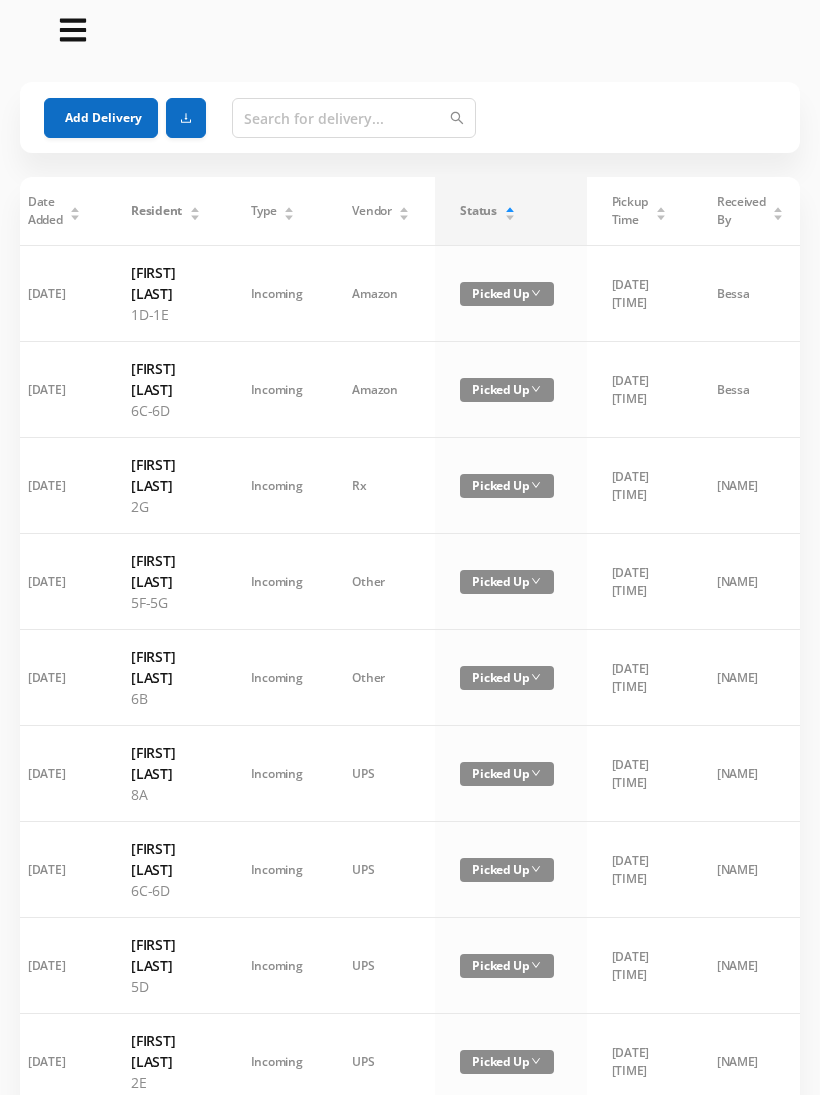 scroll, scrollTop: 0, scrollLeft: 0, axis: both 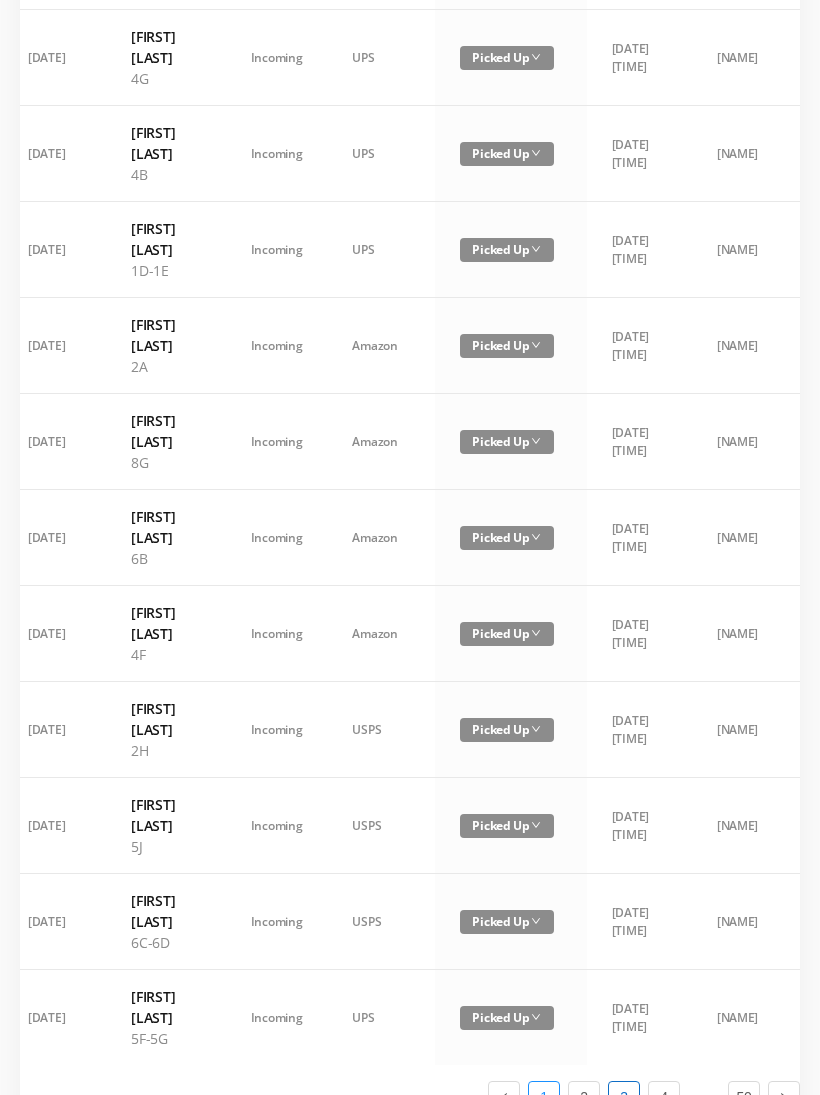 click on "1" at bounding box center (544, 1097) 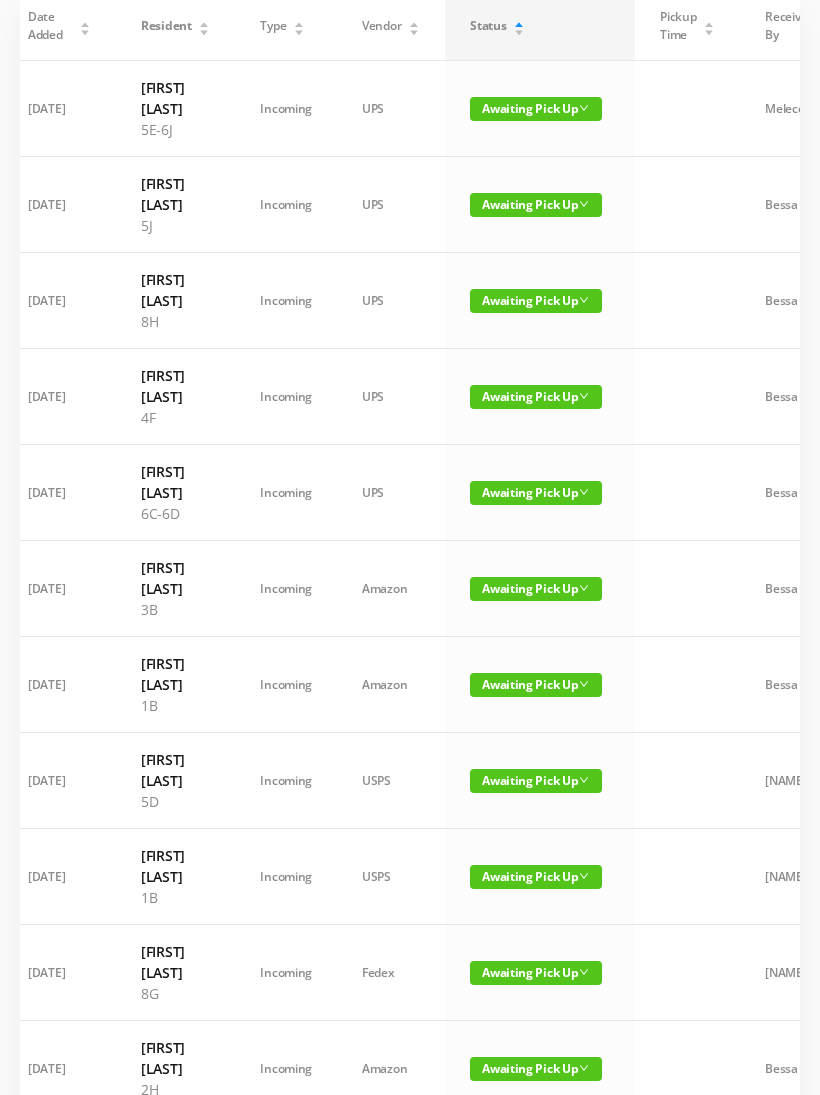 scroll, scrollTop: 0, scrollLeft: 0, axis: both 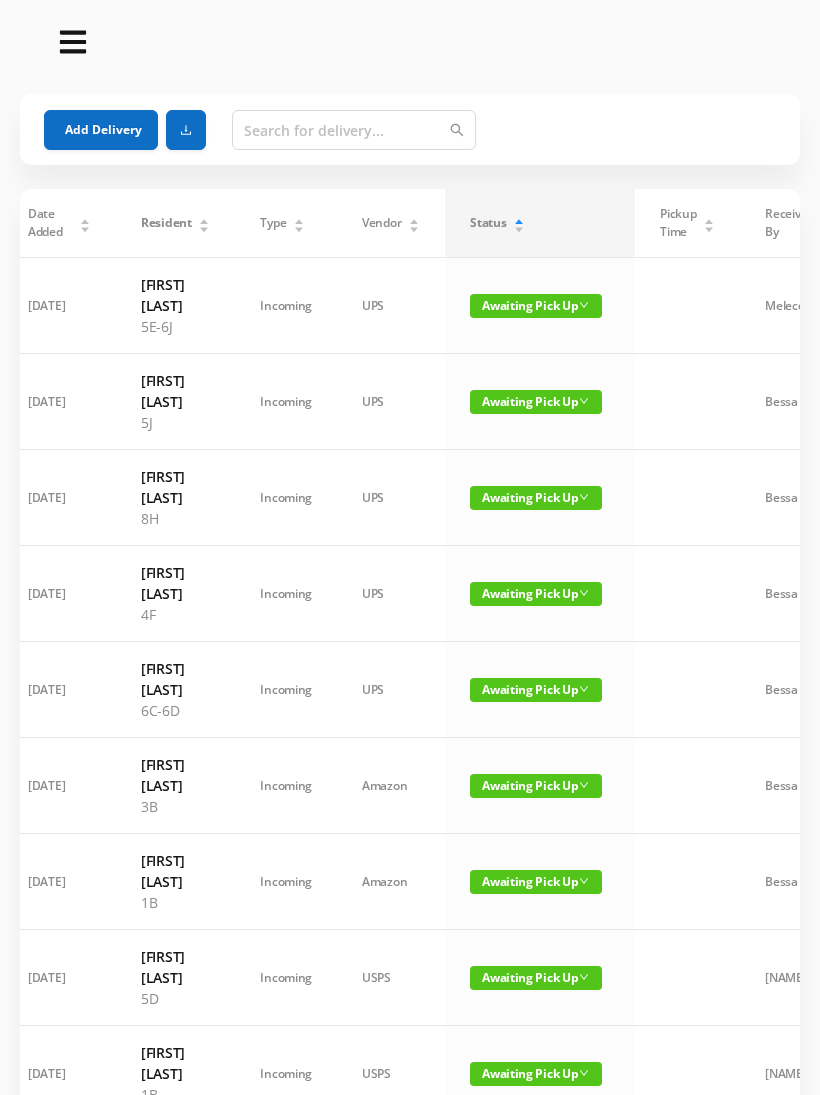 click on "Add Delivery" at bounding box center (101, 130) 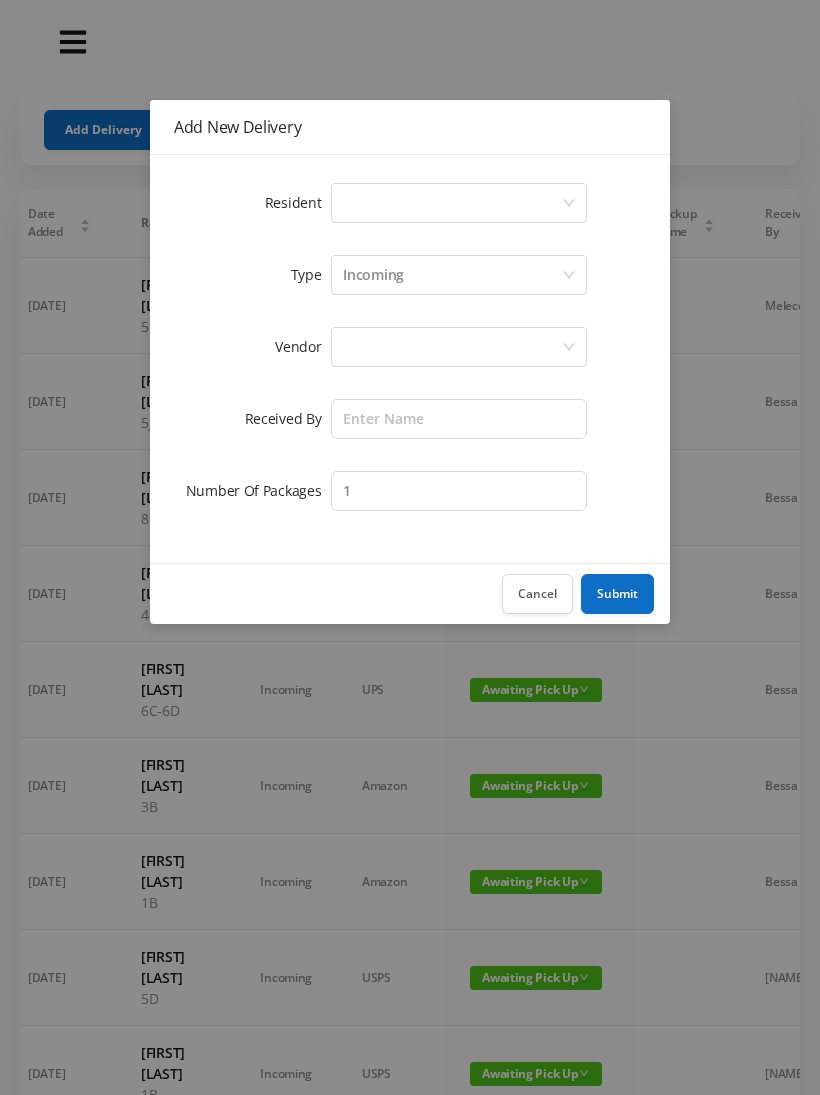 click on "Select a person" at bounding box center (452, 203) 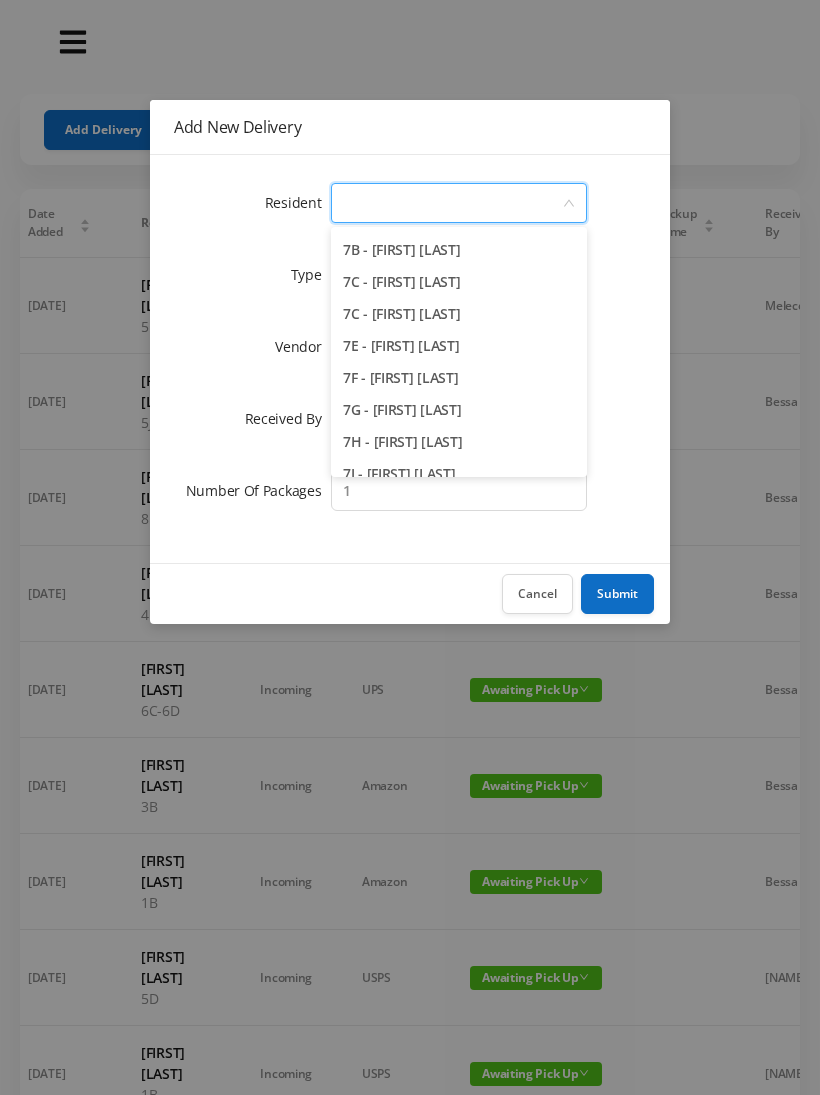 scroll, scrollTop: 2359, scrollLeft: 0, axis: vertical 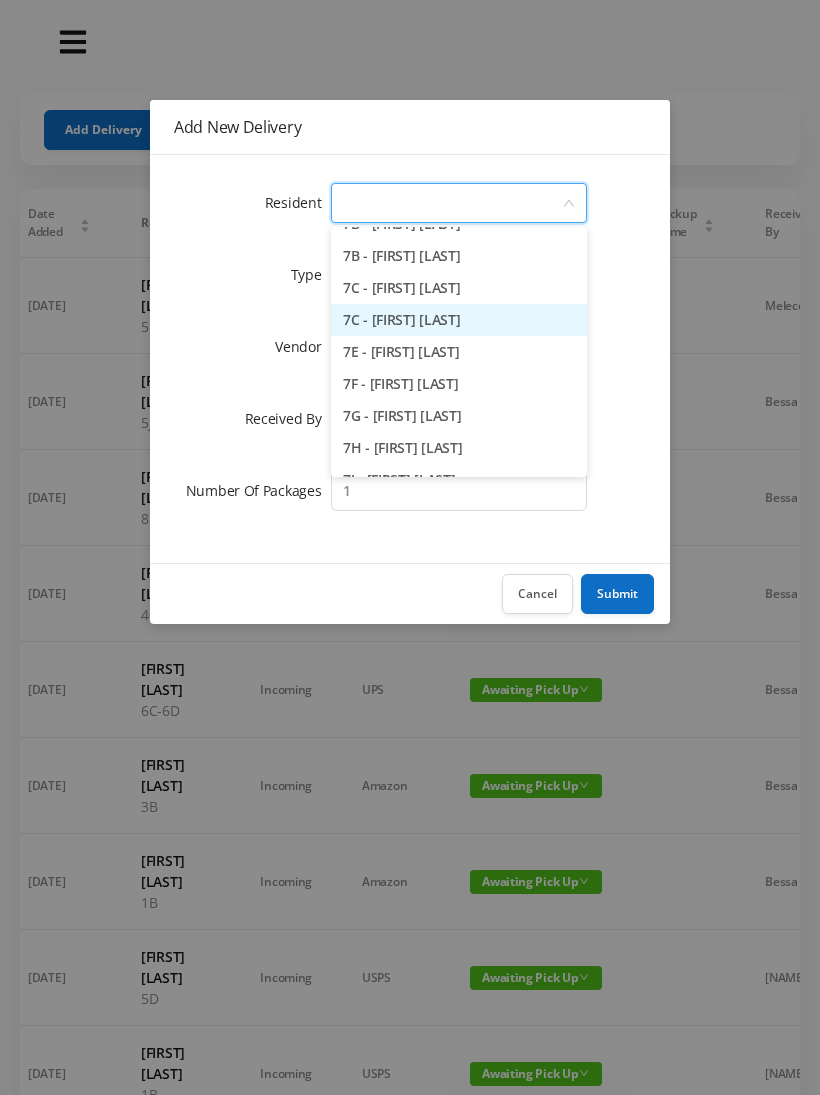click on "7C - [FIRST] [LAST]" at bounding box center [459, 320] 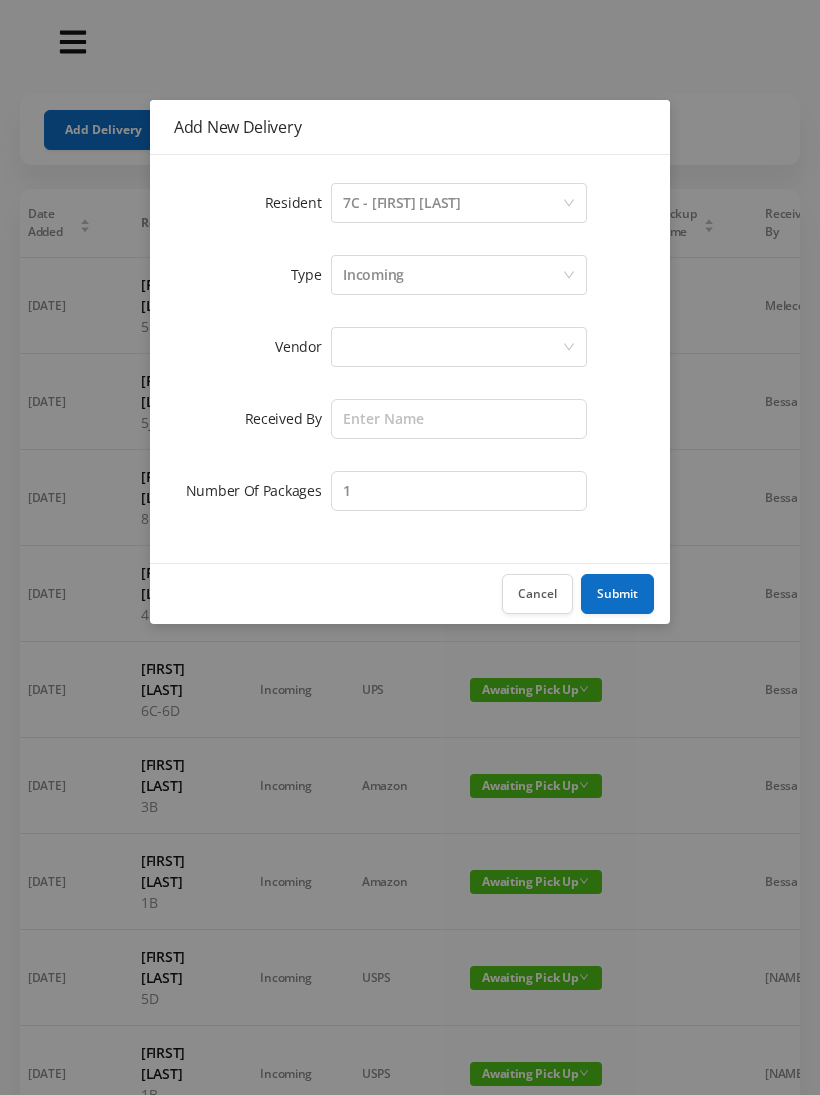 click on "Incoming" at bounding box center (452, 275) 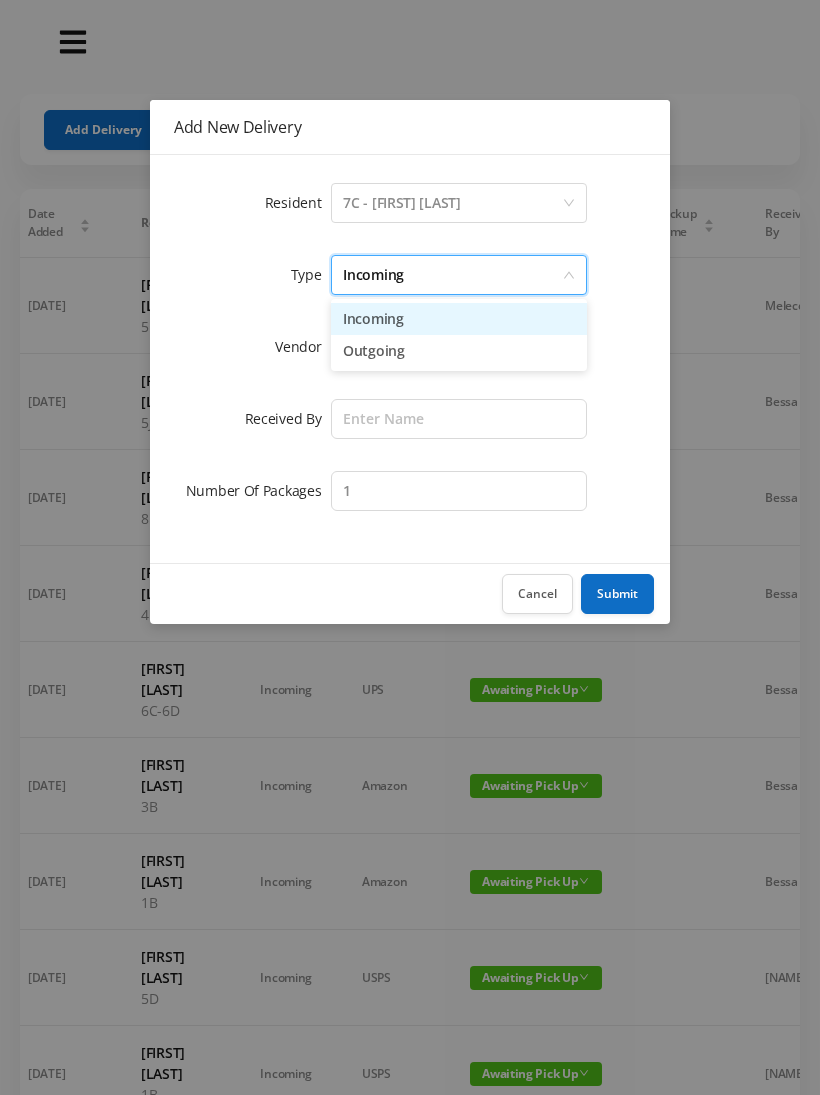 click on "Incoming" at bounding box center (459, 319) 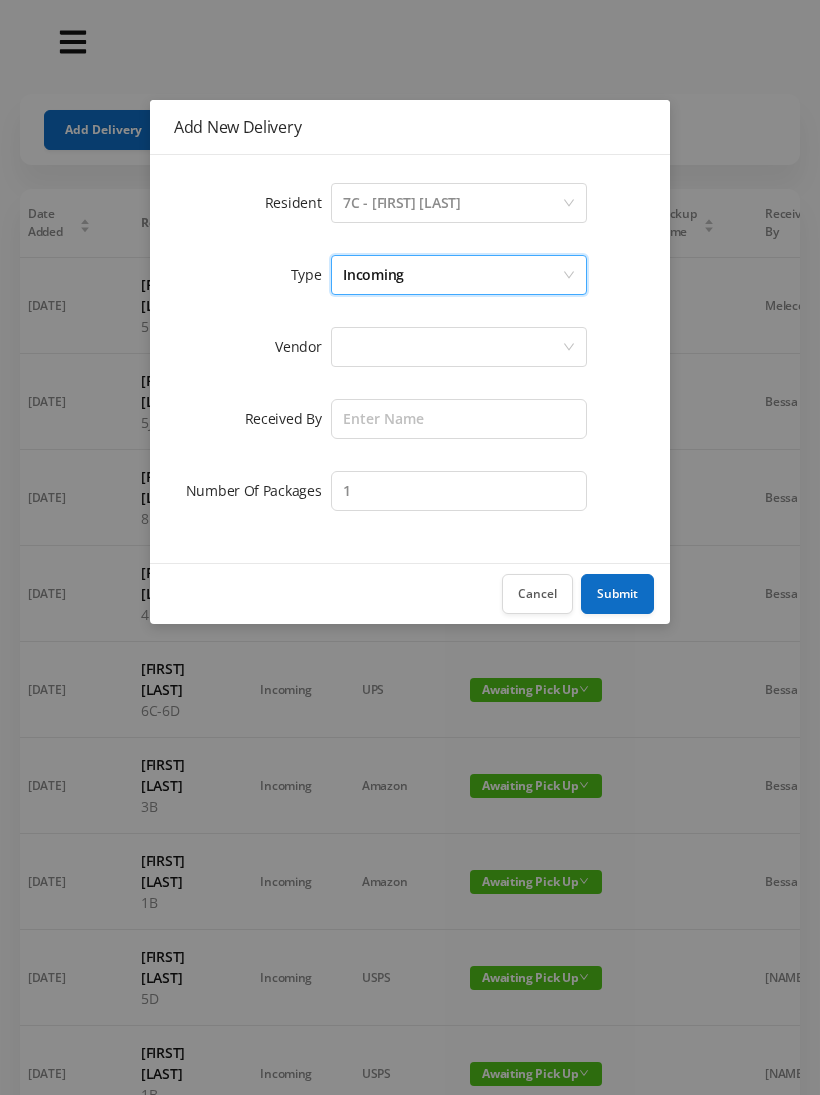 click at bounding box center (452, 347) 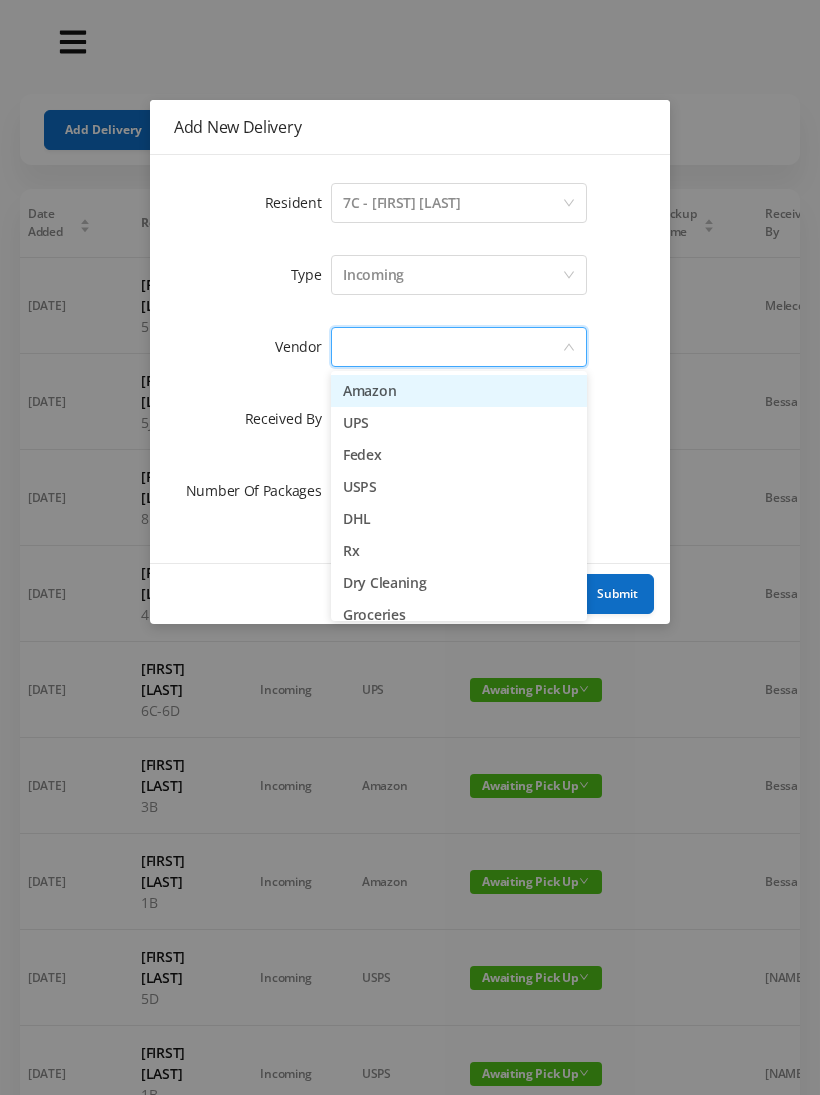 click on "Amazon" at bounding box center [459, 391] 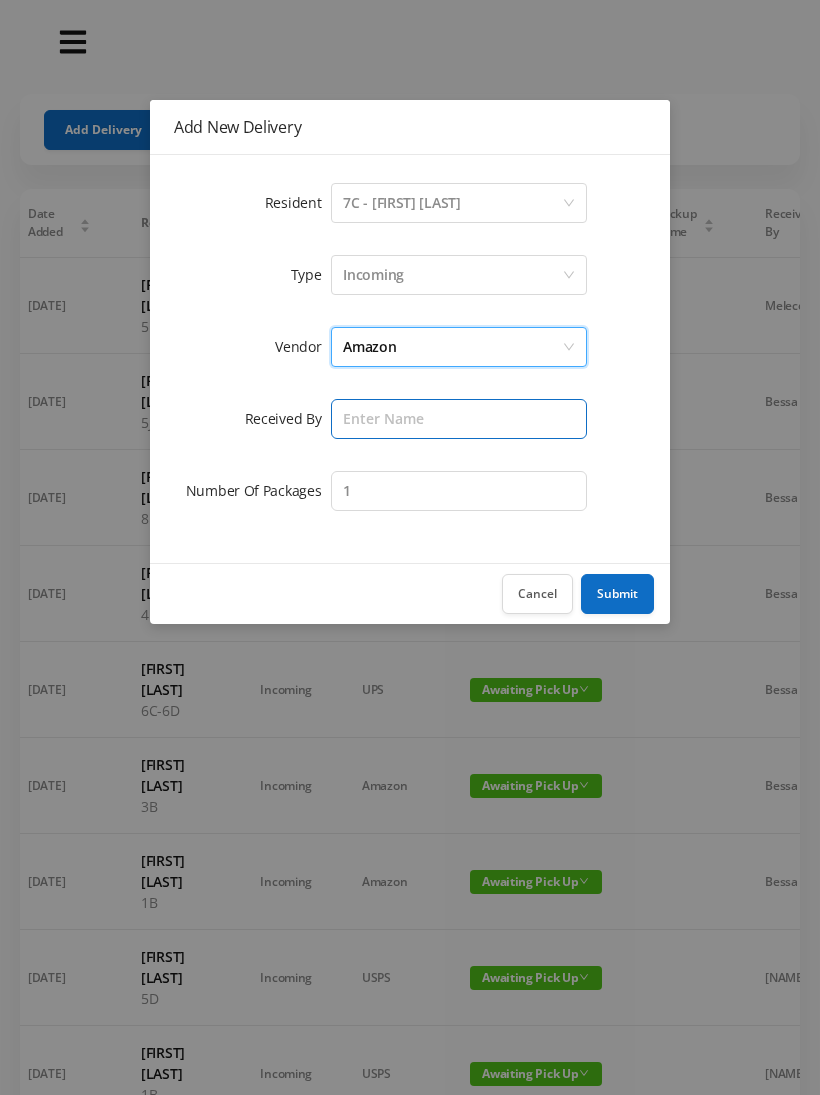 click at bounding box center [459, 419] 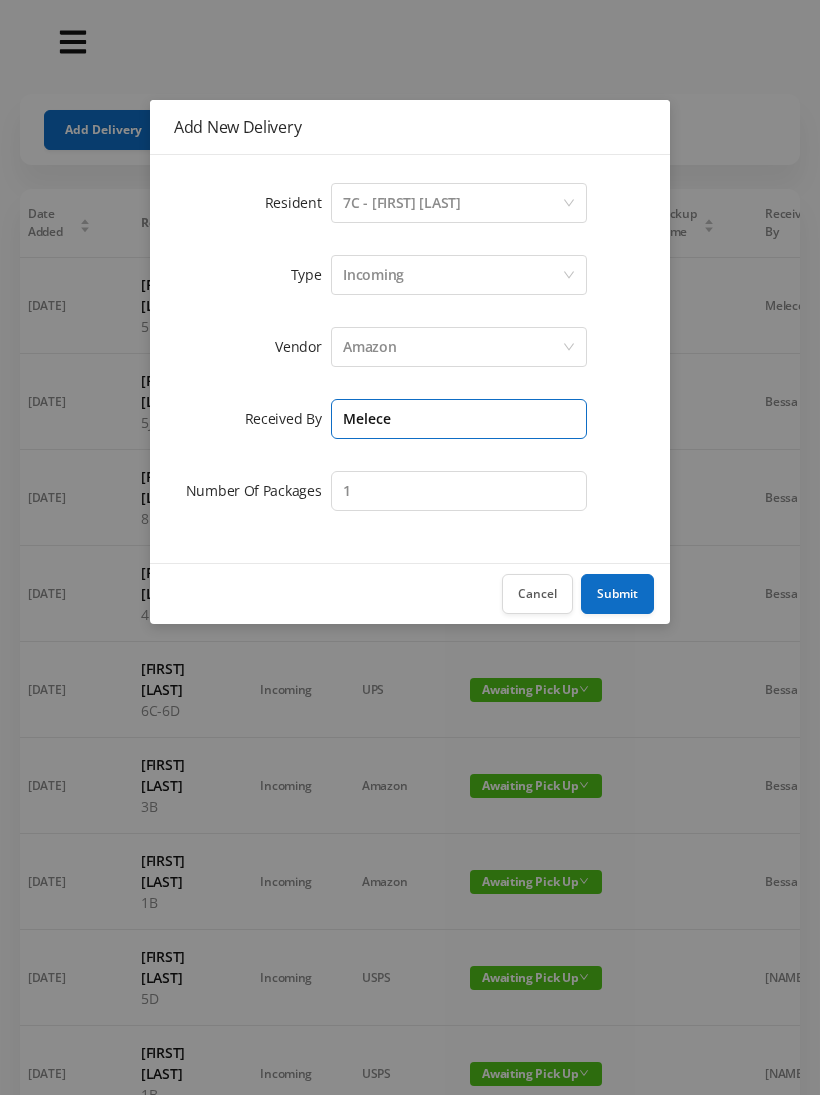 type on "Melece" 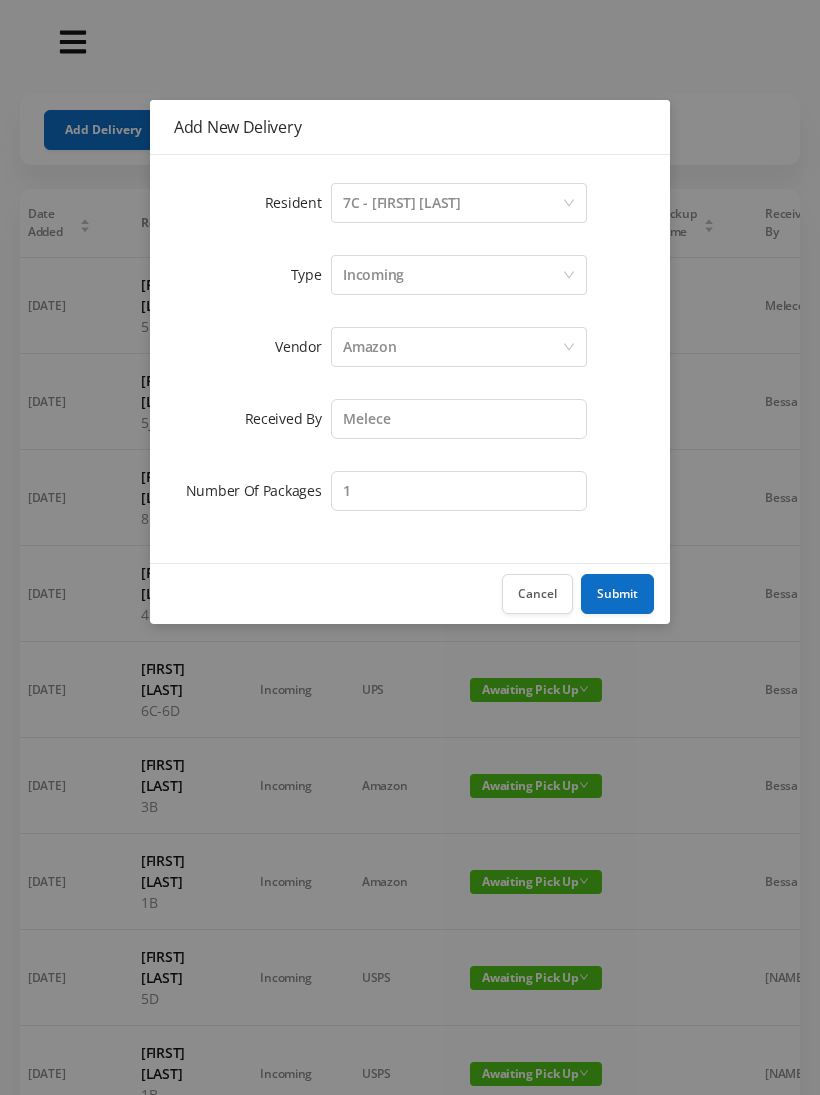 click on "Submit" at bounding box center [617, 594] 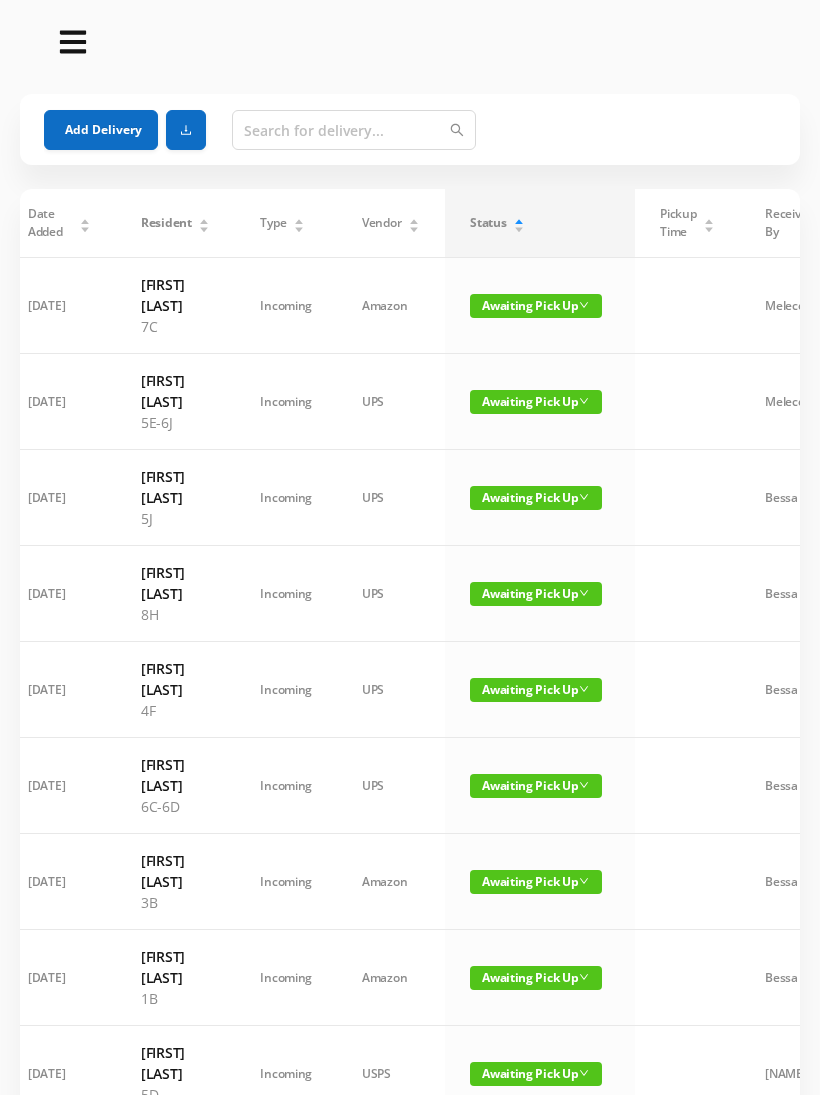 click on "Add Delivery" at bounding box center [101, 130] 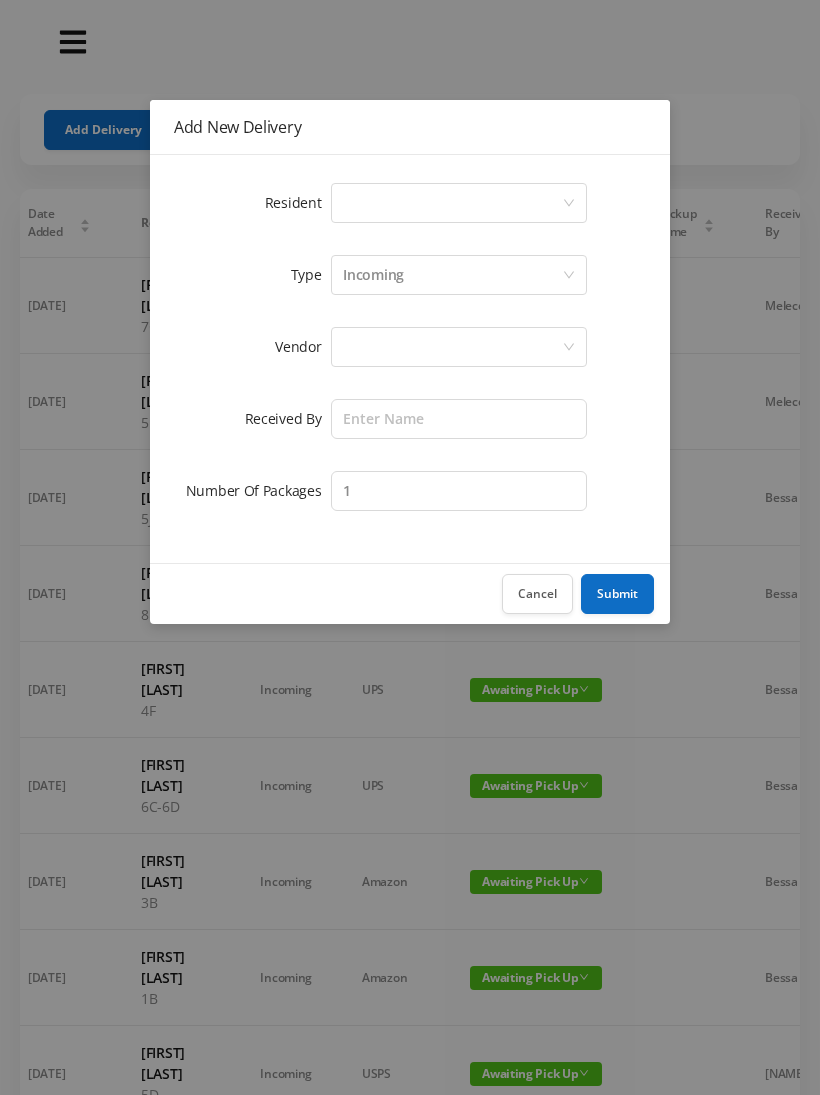click on "Select a person" at bounding box center (452, 203) 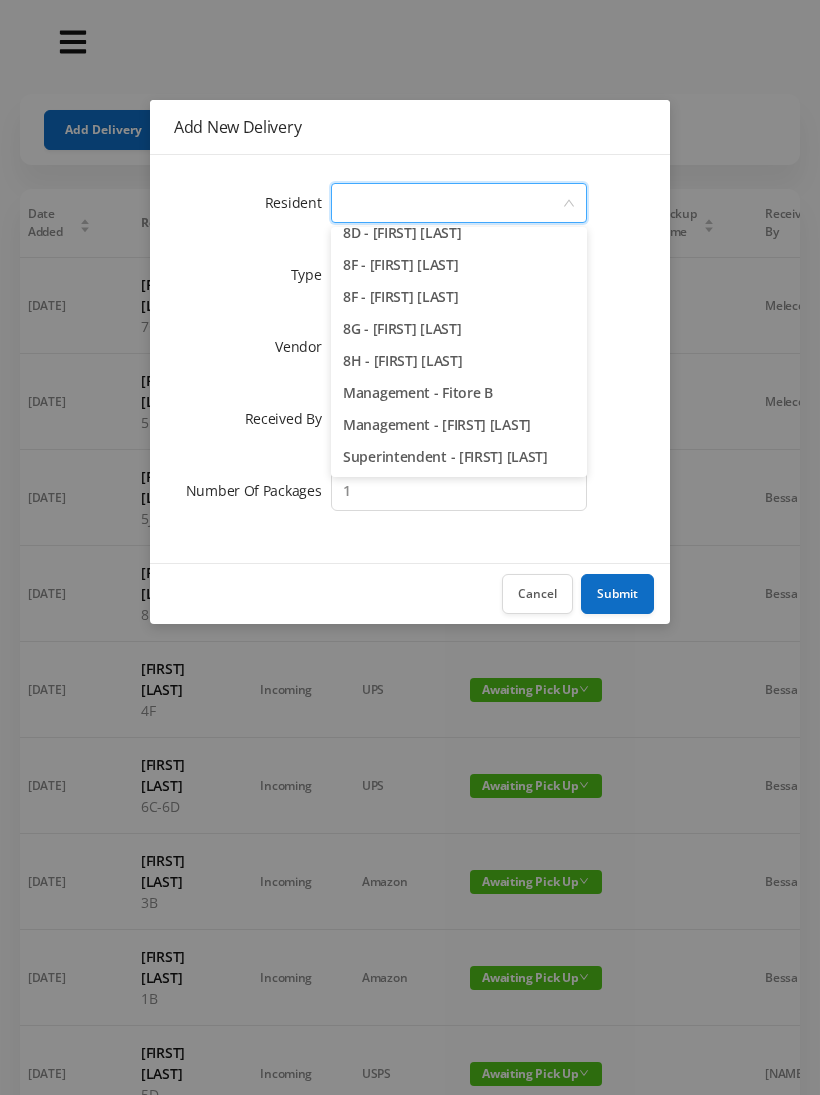 scroll, scrollTop: 2830, scrollLeft: 0, axis: vertical 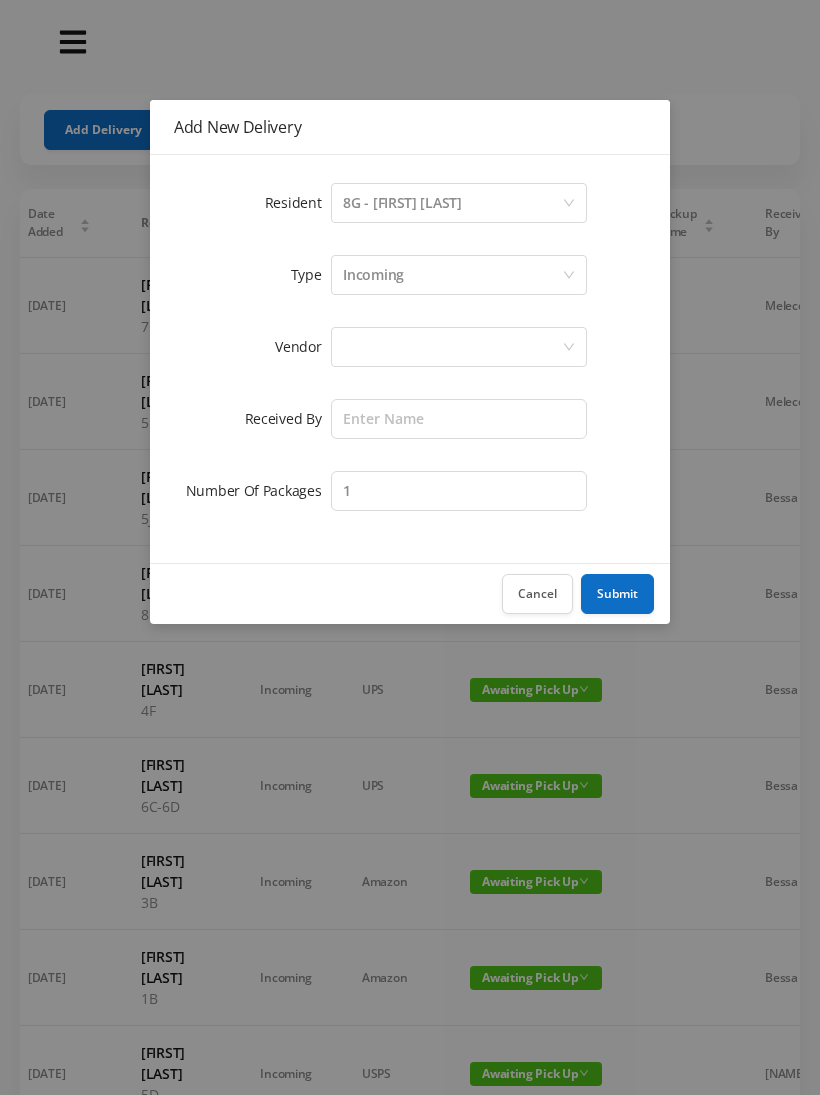 click on "Incoming" at bounding box center [452, 275] 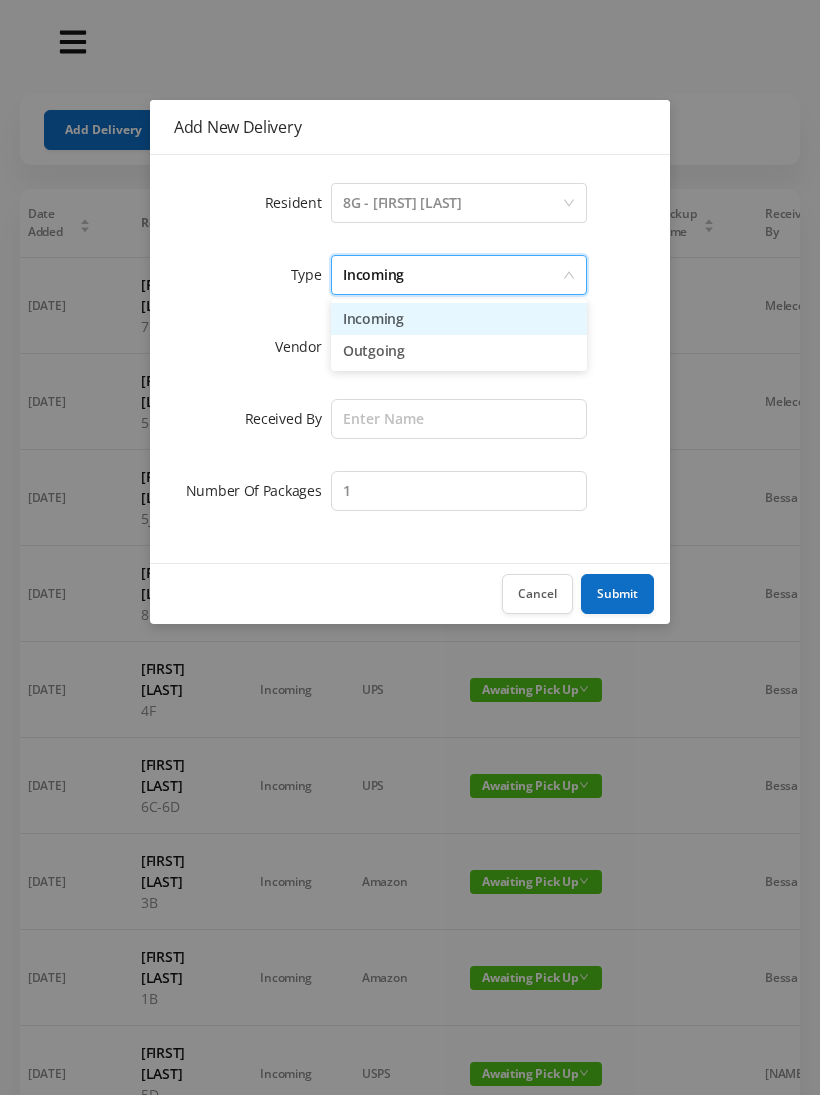 click on "Incoming" at bounding box center [459, 319] 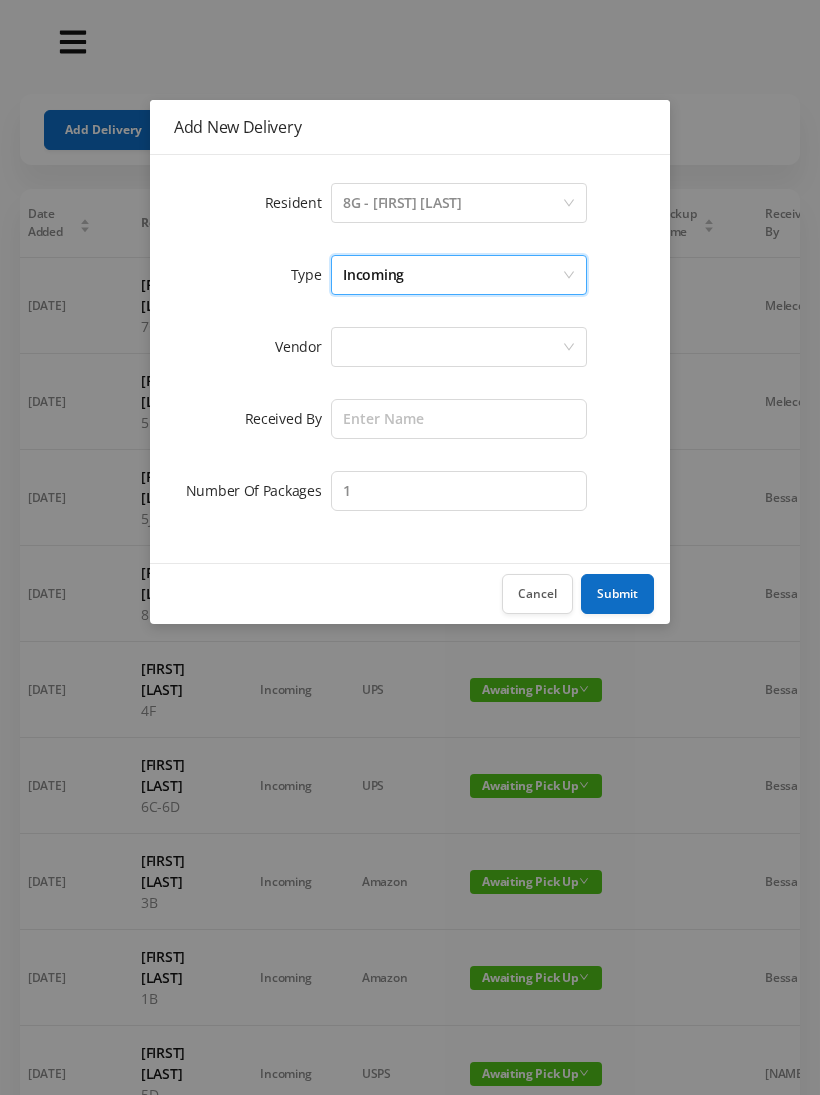 click at bounding box center [452, 347] 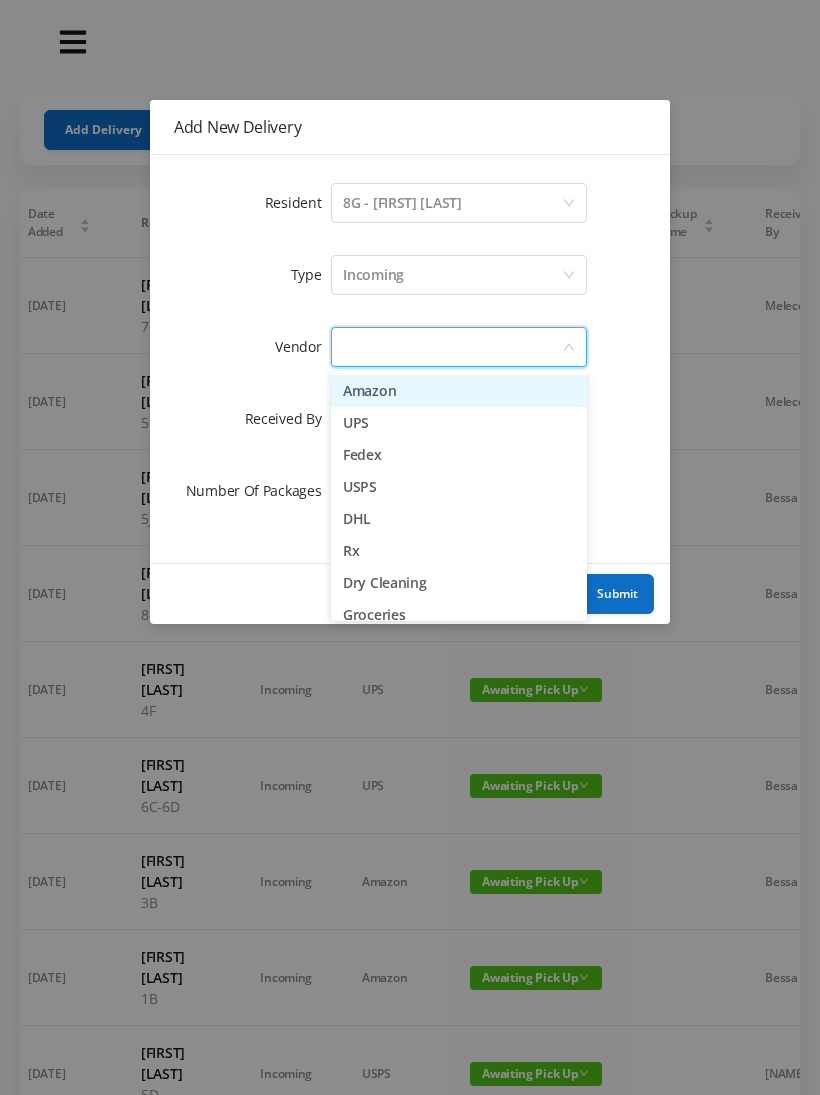 click on "Amazon" at bounding box center (459, 391) 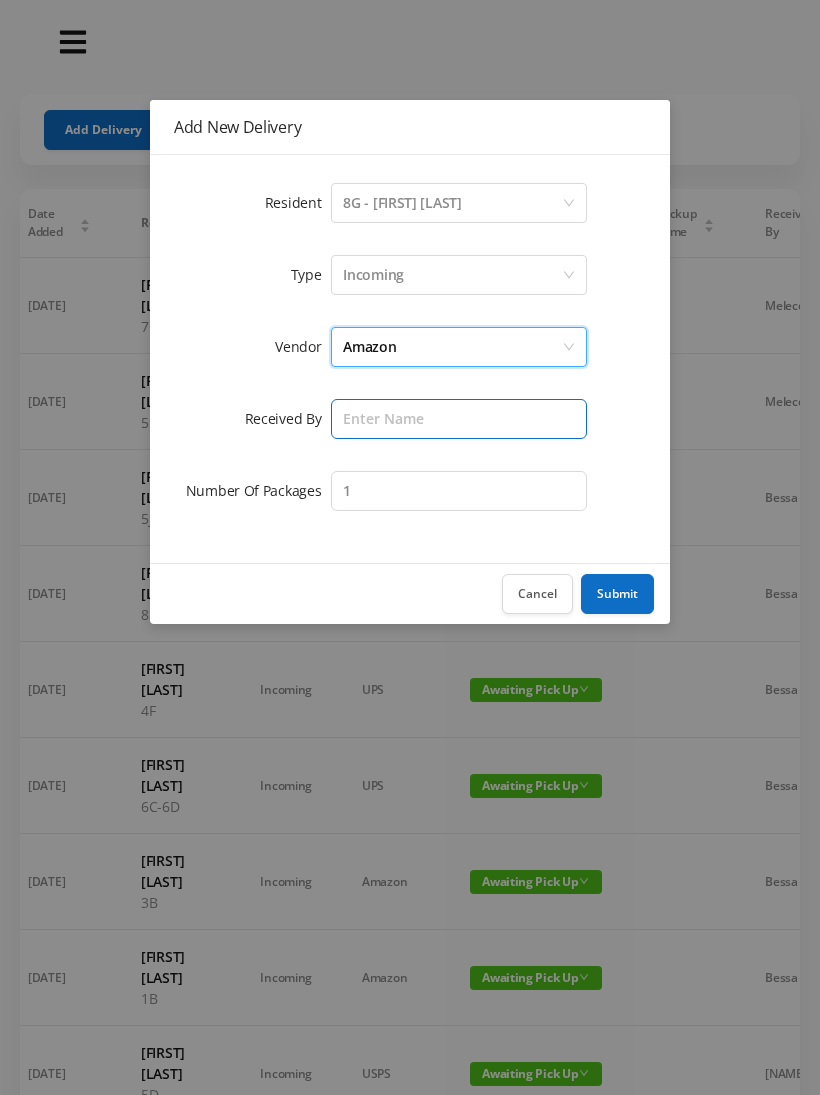 click at bounding box center [459, 419] 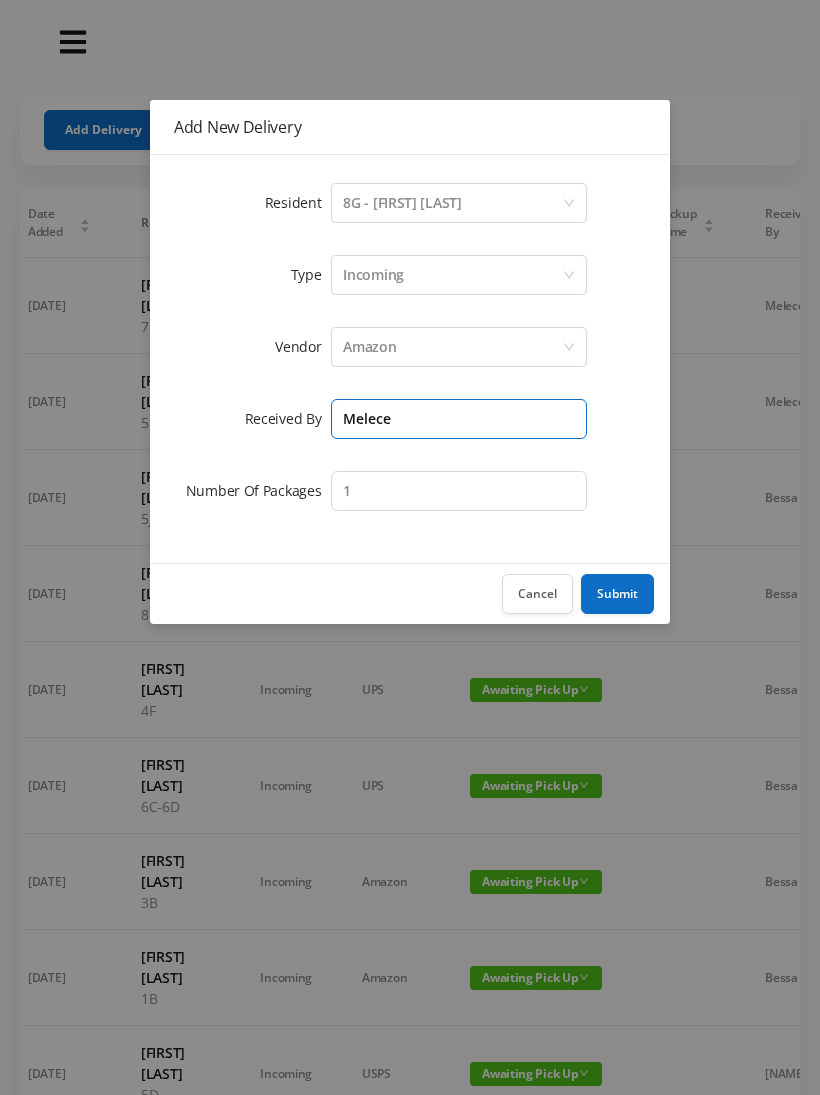 type on "Melece" 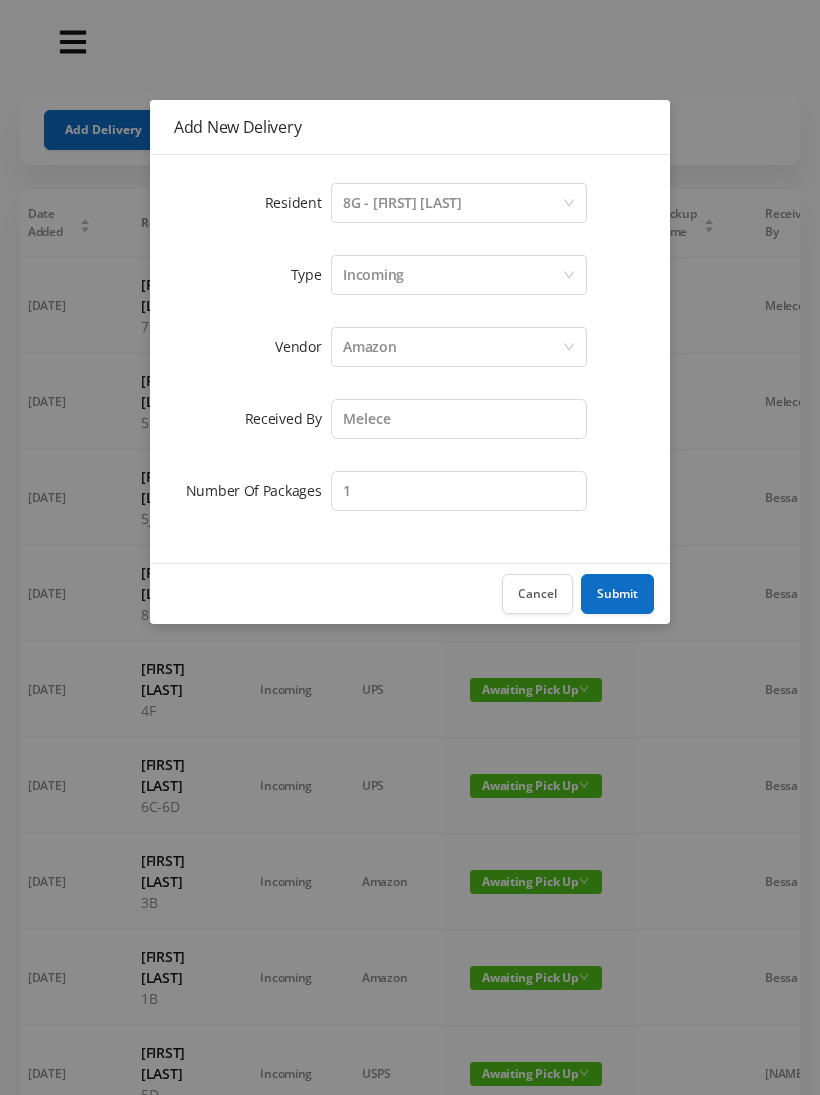 click on "Submit" at bounding box center [617, 594] 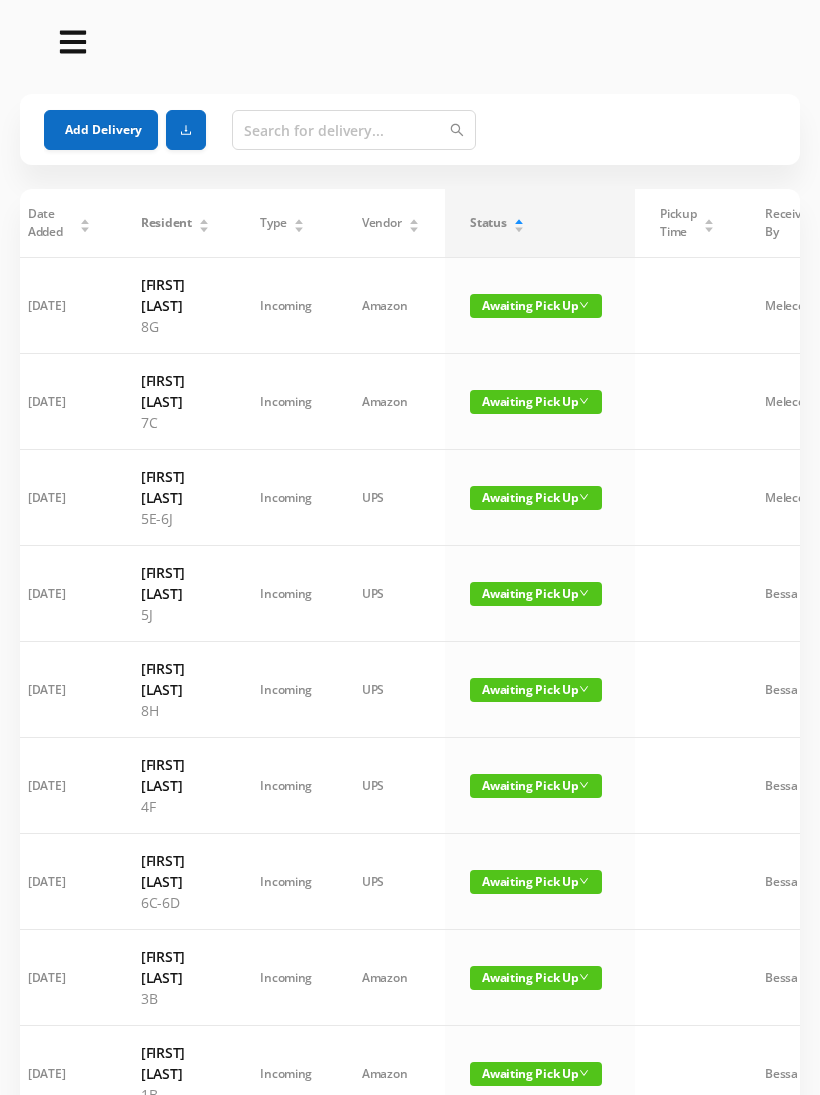 click on "Add Delivery" at bounding box center (101, 130) 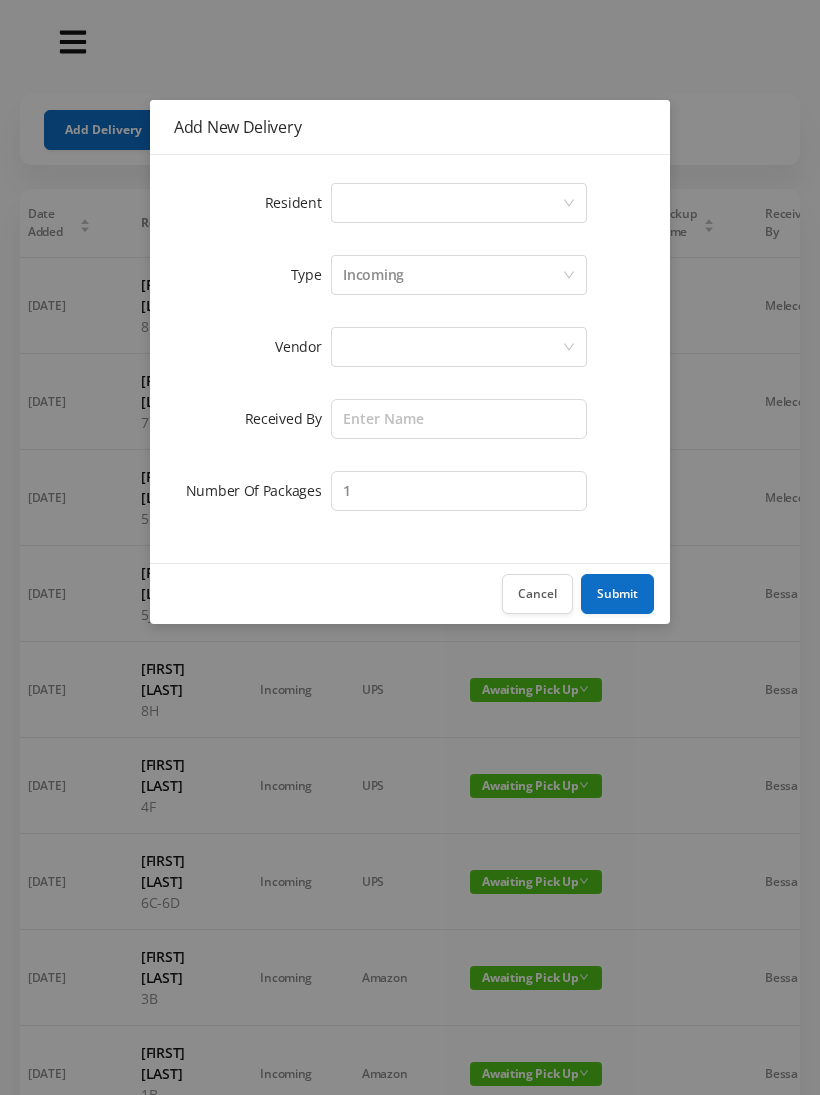 click on "Select a person" at bounding box center [452, 203] 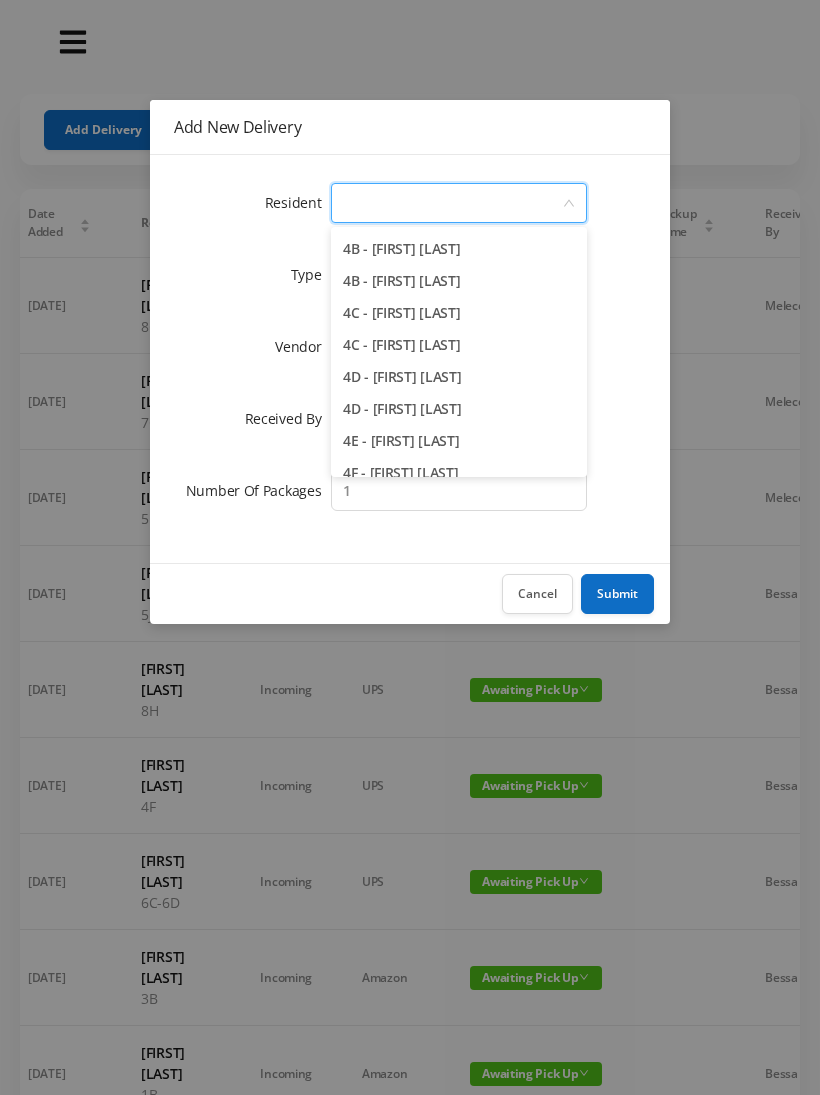 scroll, scrollTop: 1184, scrollLeft: 0, axis: vertical 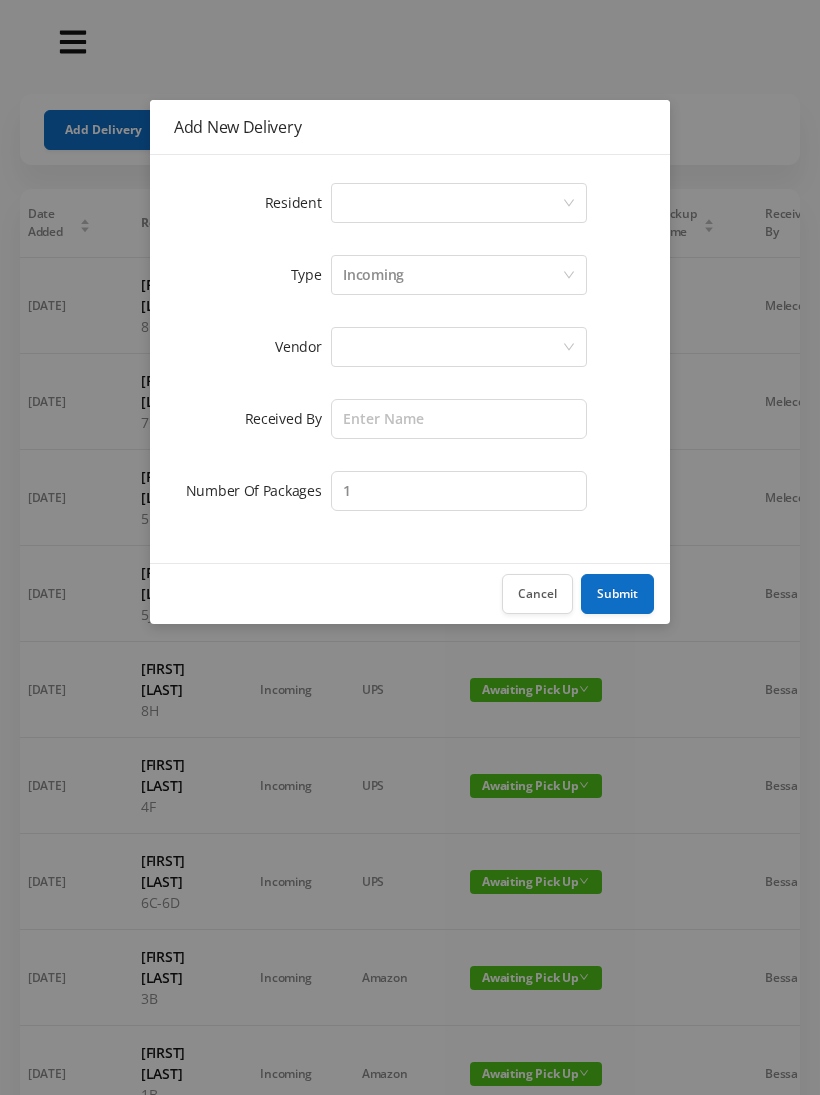 click on "Select a person" at bounding box center (452, 203) 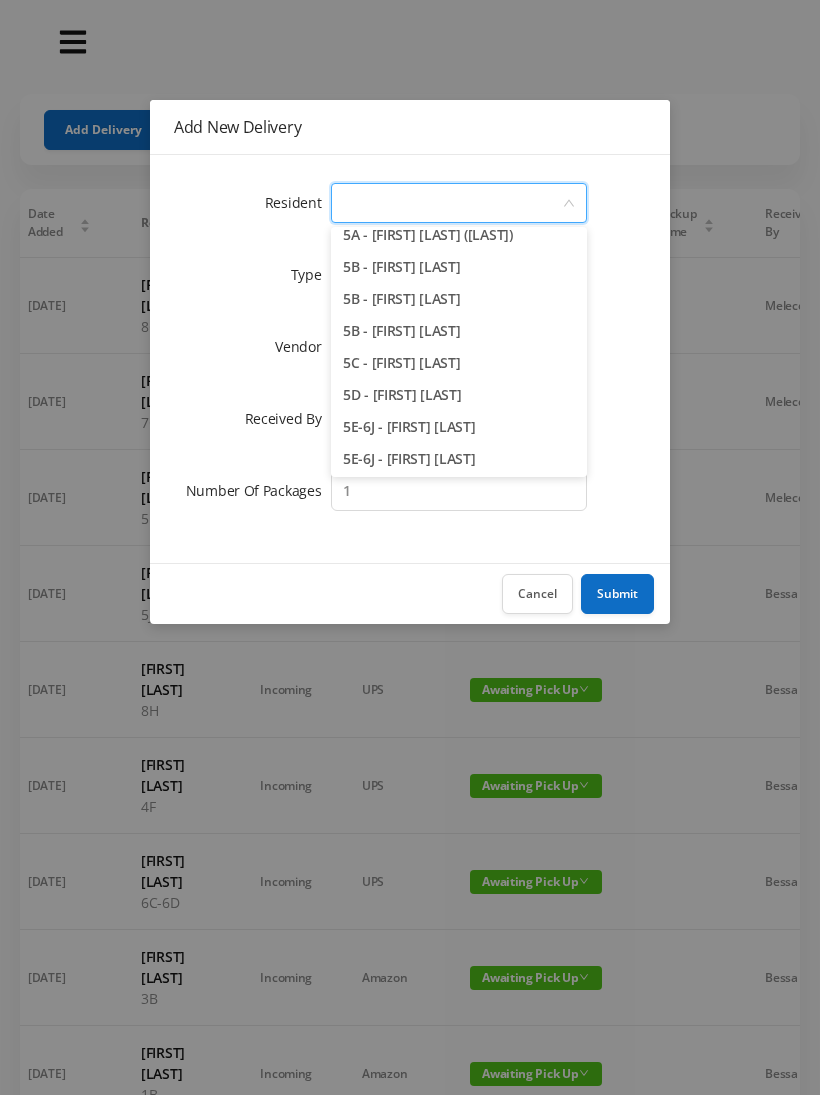 scroll, scrollTop: 1356, scrollLeft: 0, axis: vertical 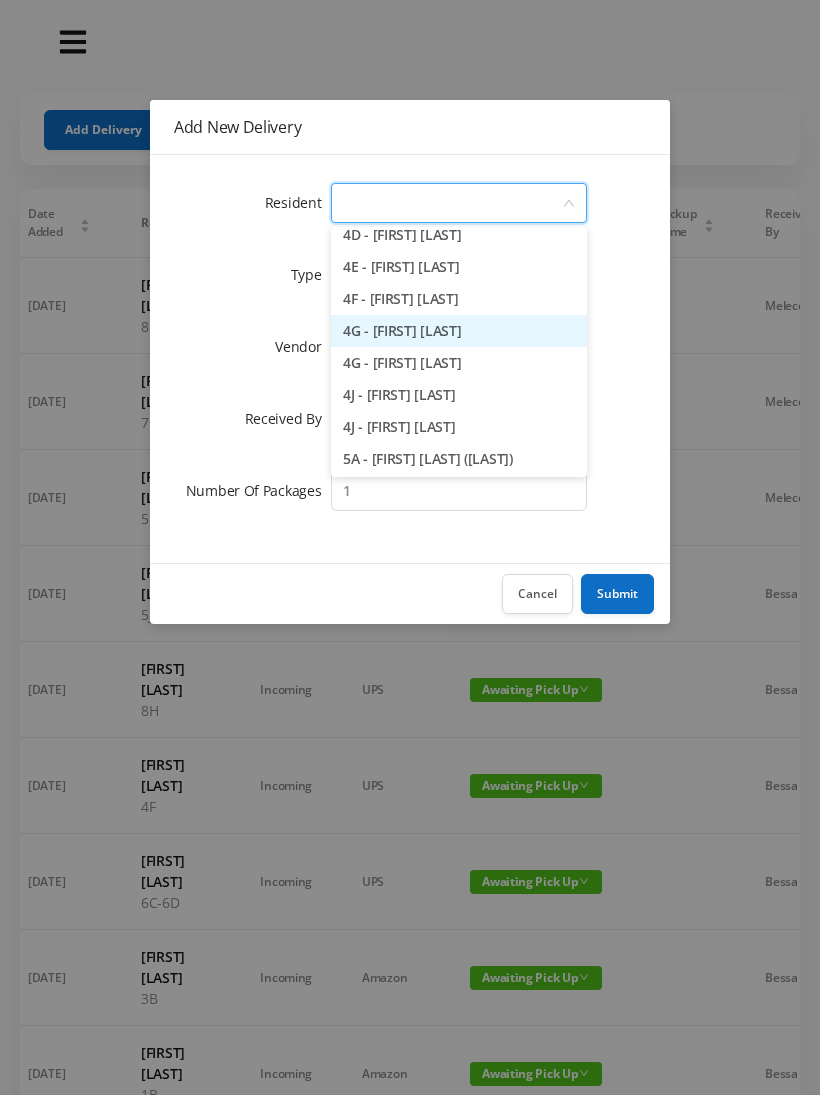 click on "4G - [FIRST] [LAST]" at bounding box center [459, 331] 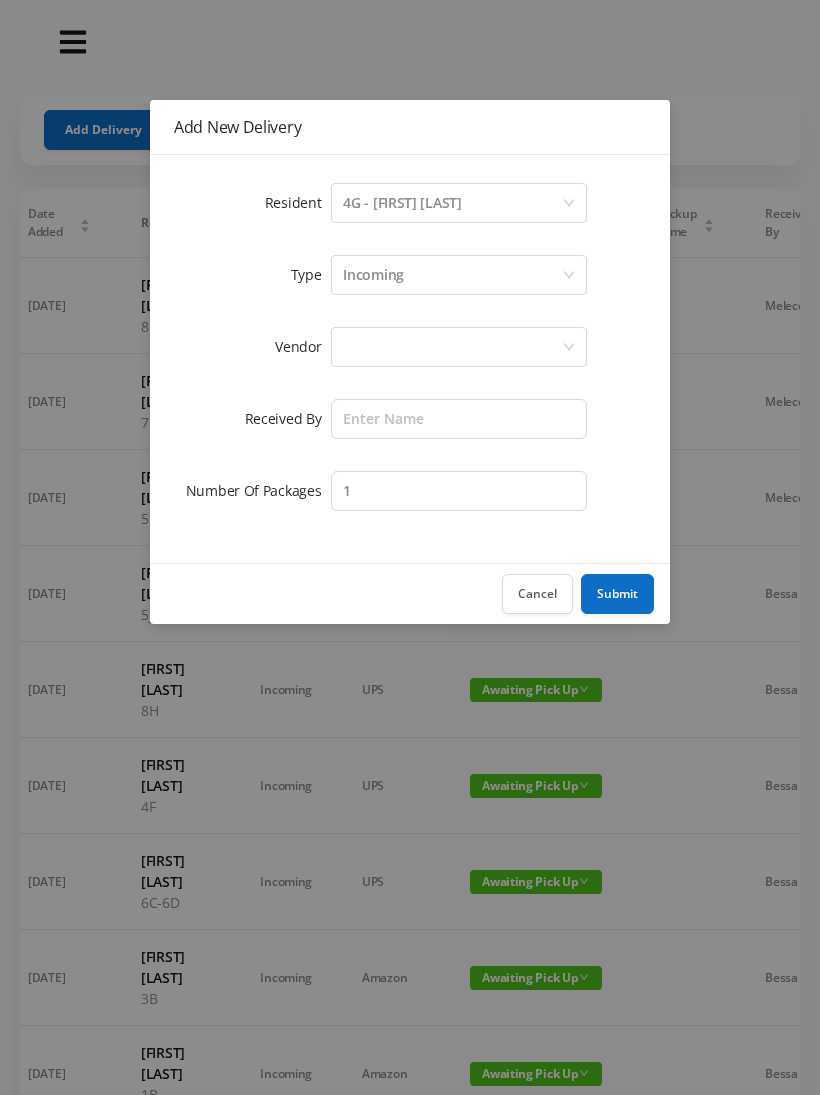click on "Incoming" at bounding box center (373, 275) 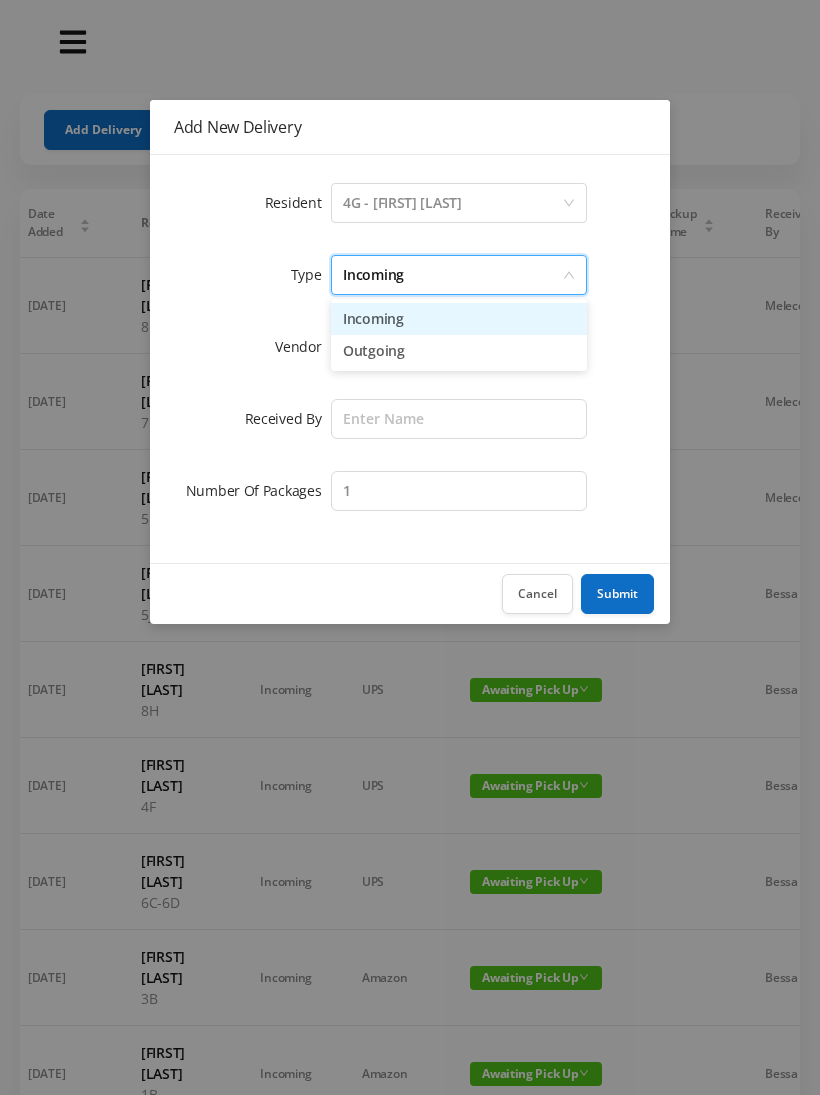 click on "Incoming" at bounding box center (459, 319) 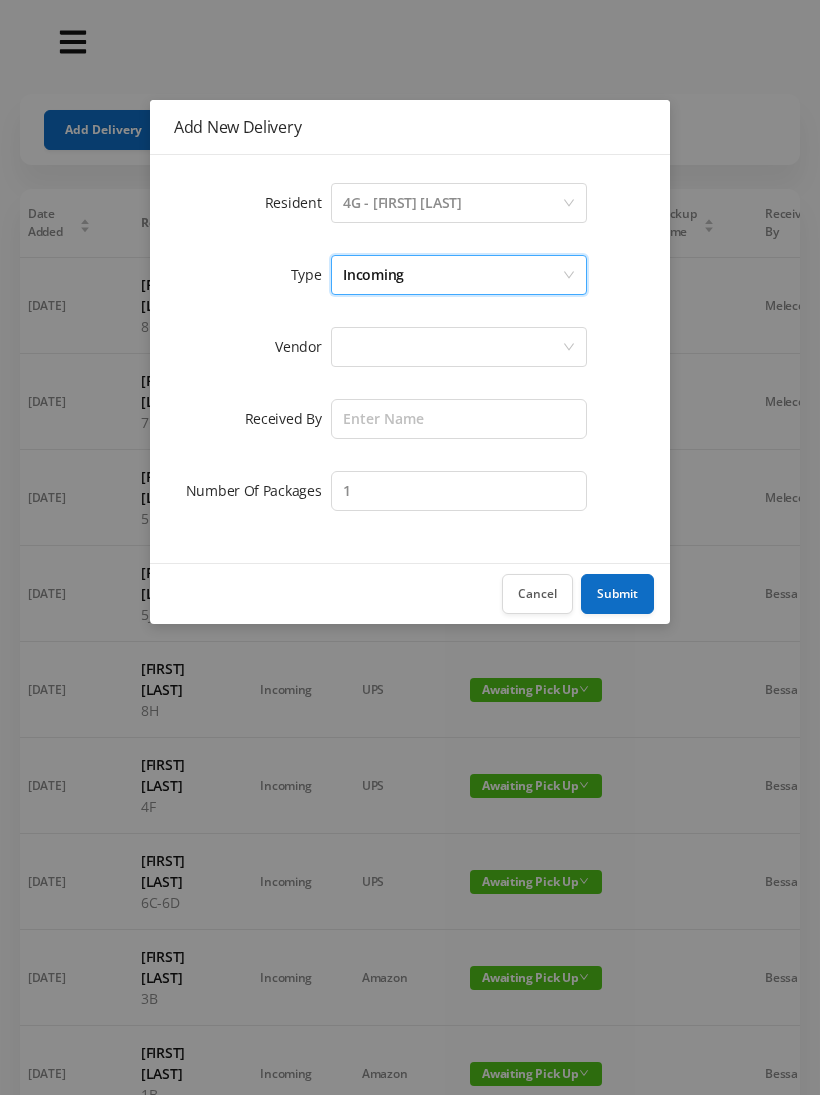 click at bounding box center (452, 347) 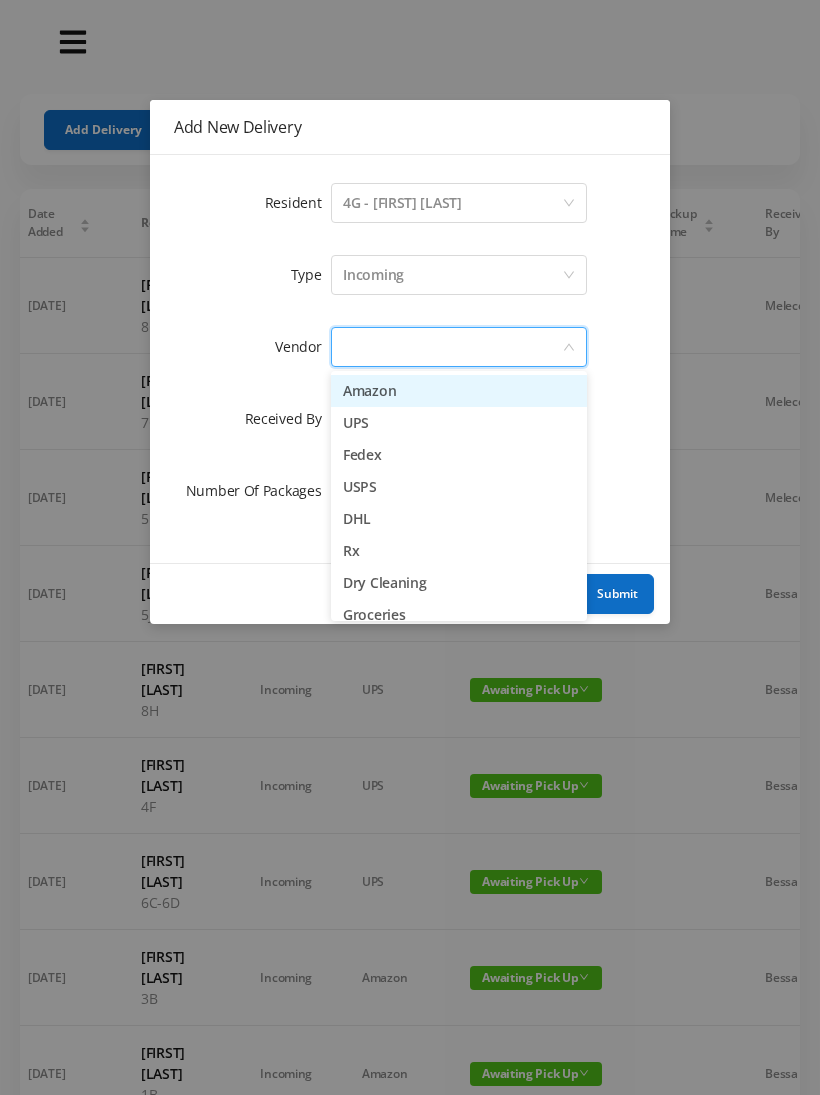 click on "Amazon" at bounding box center (459, 391) 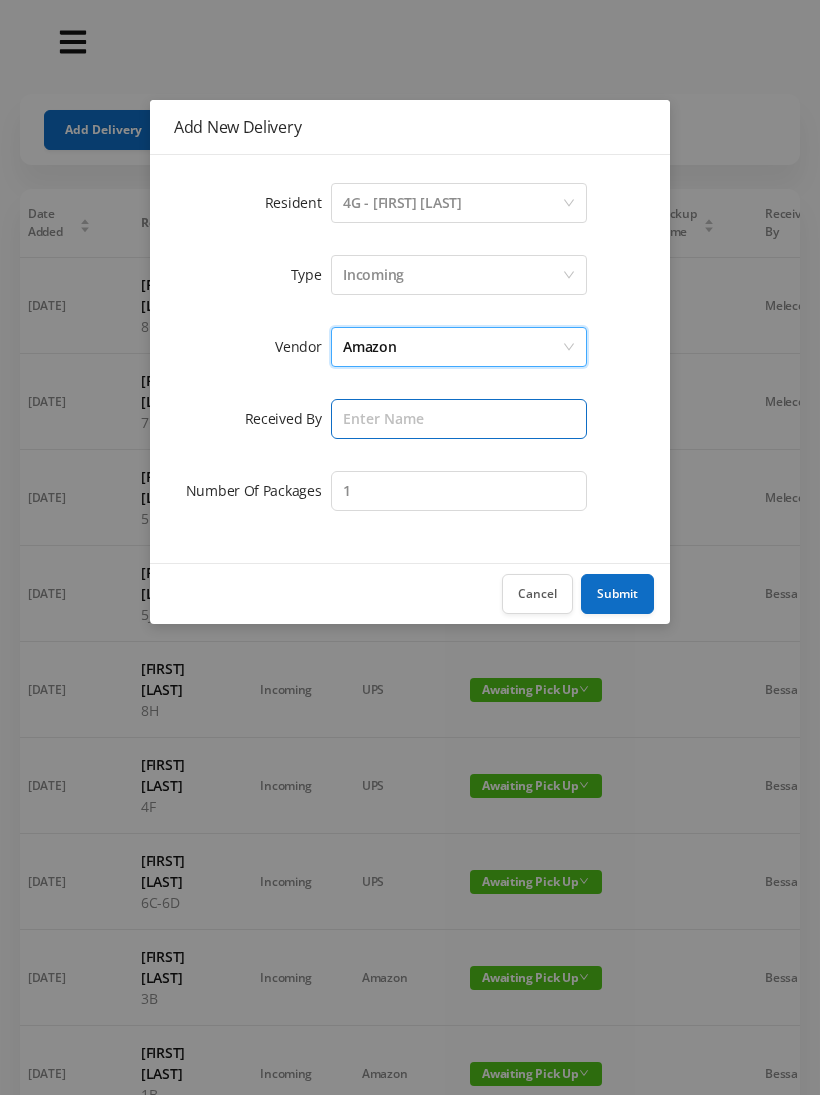 click at bounding box center [459, 419] 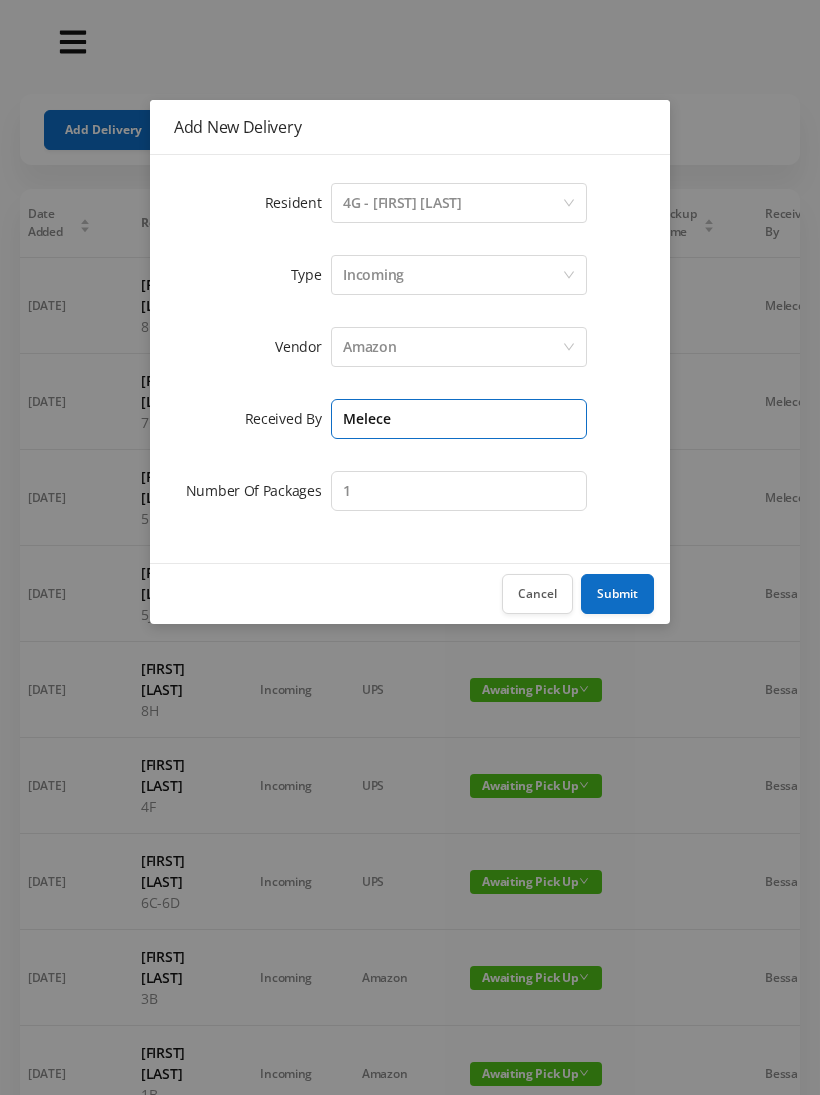 type on "Melece" 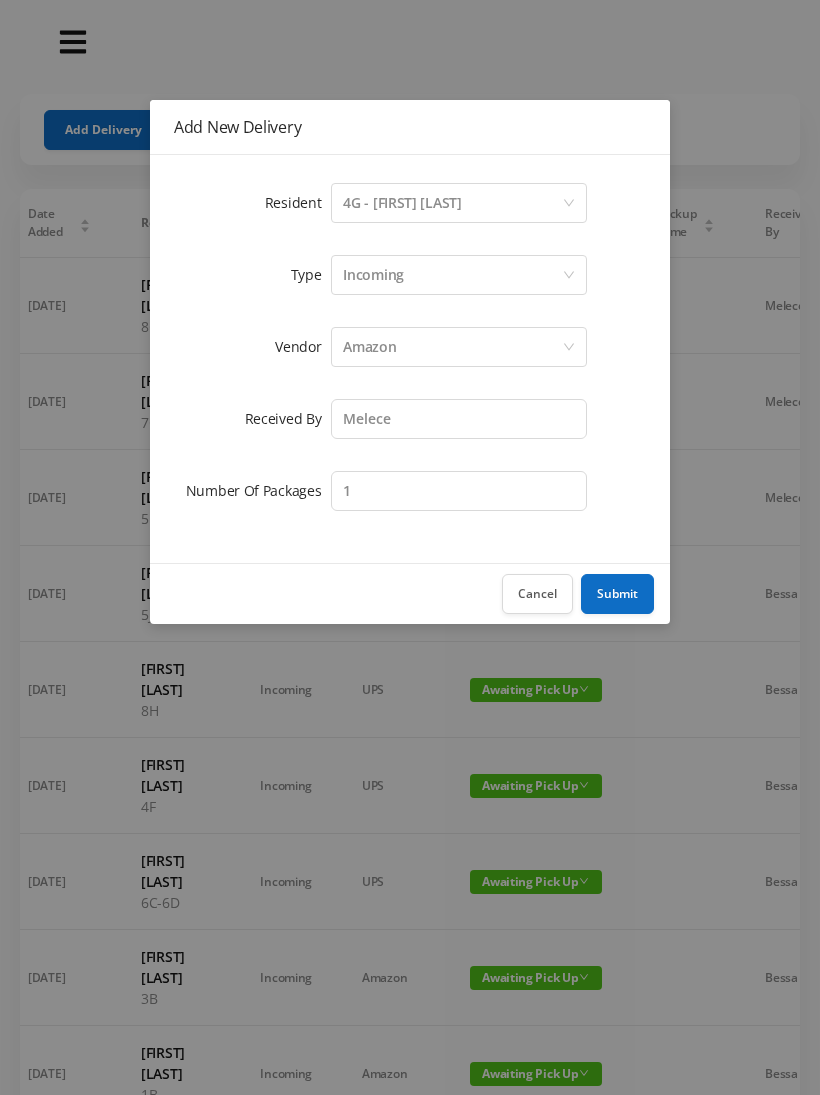 click on "Submit" at bounding box center [617, 594] 